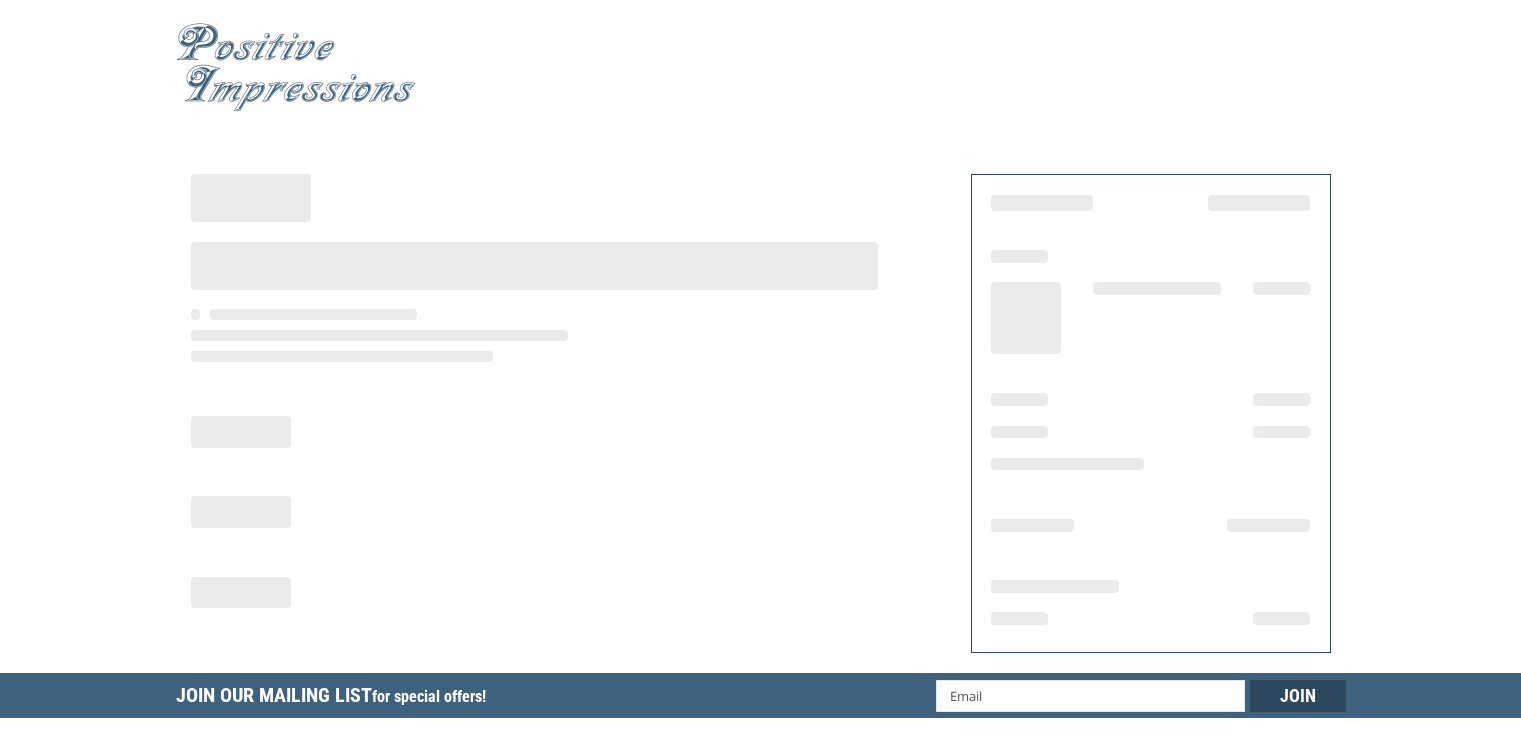 scroll, scrollTop: 0, scrollLeft: 0, axis: both 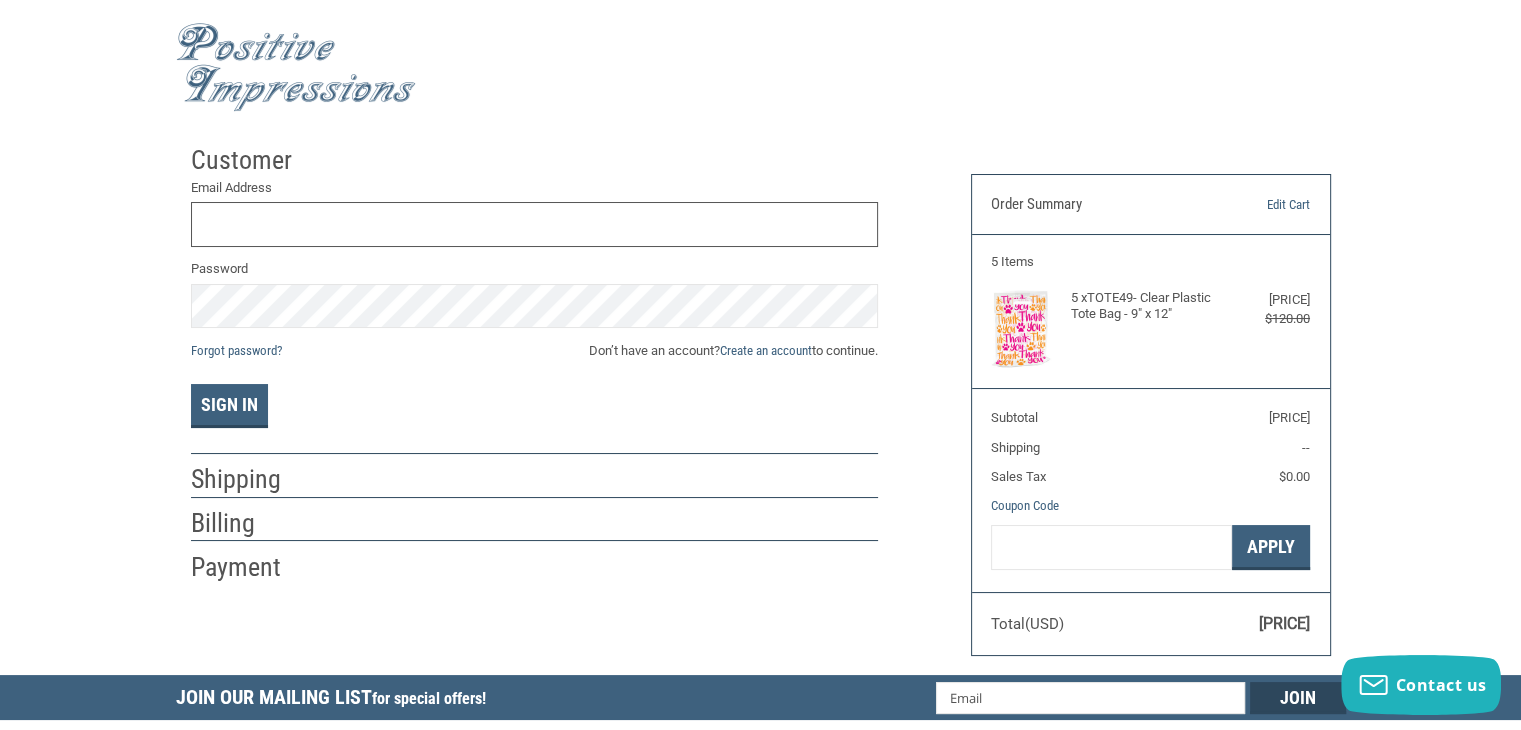 click on "Email Address" at bounding box center [534, 224] 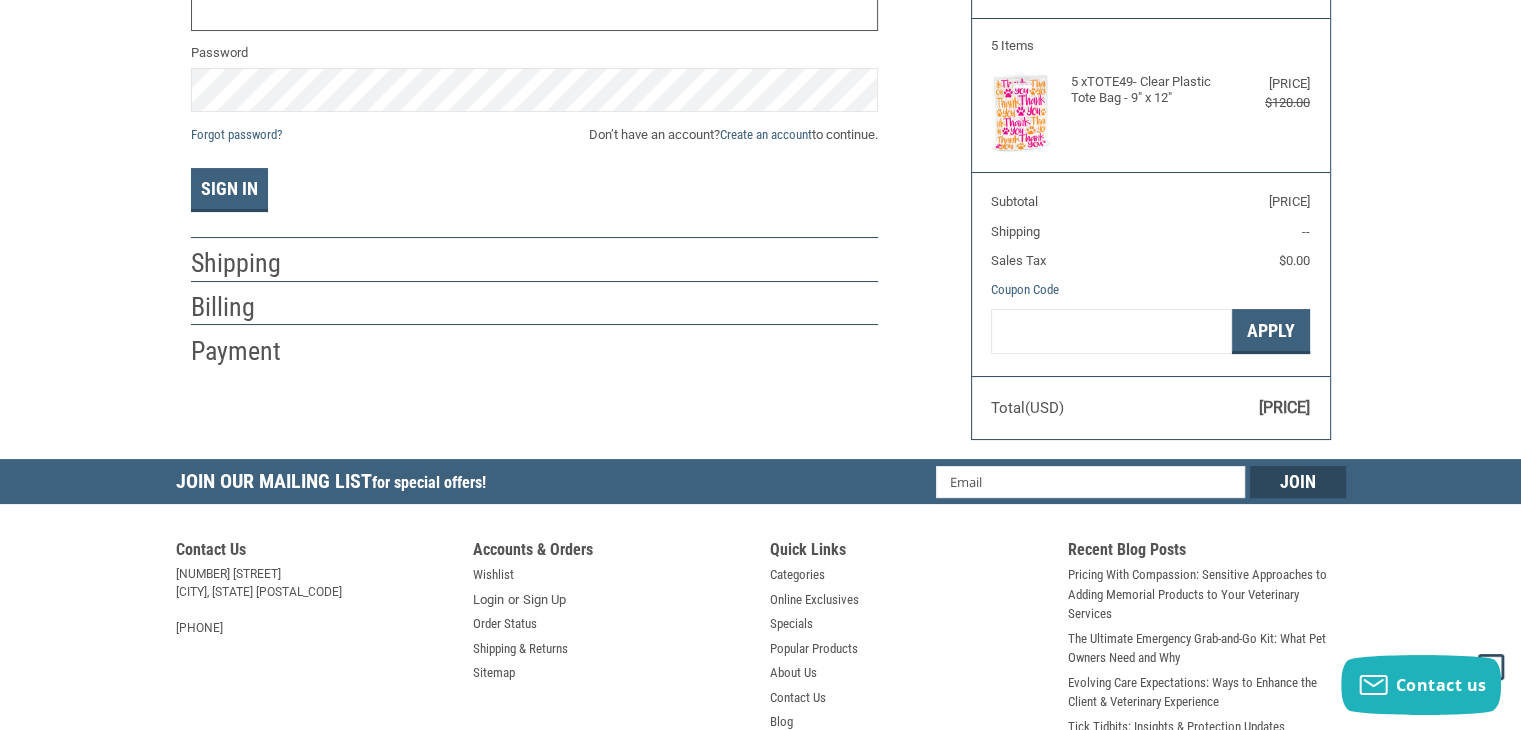 scroll, scrollTop: 0, scrollLeft: 0, axis: both 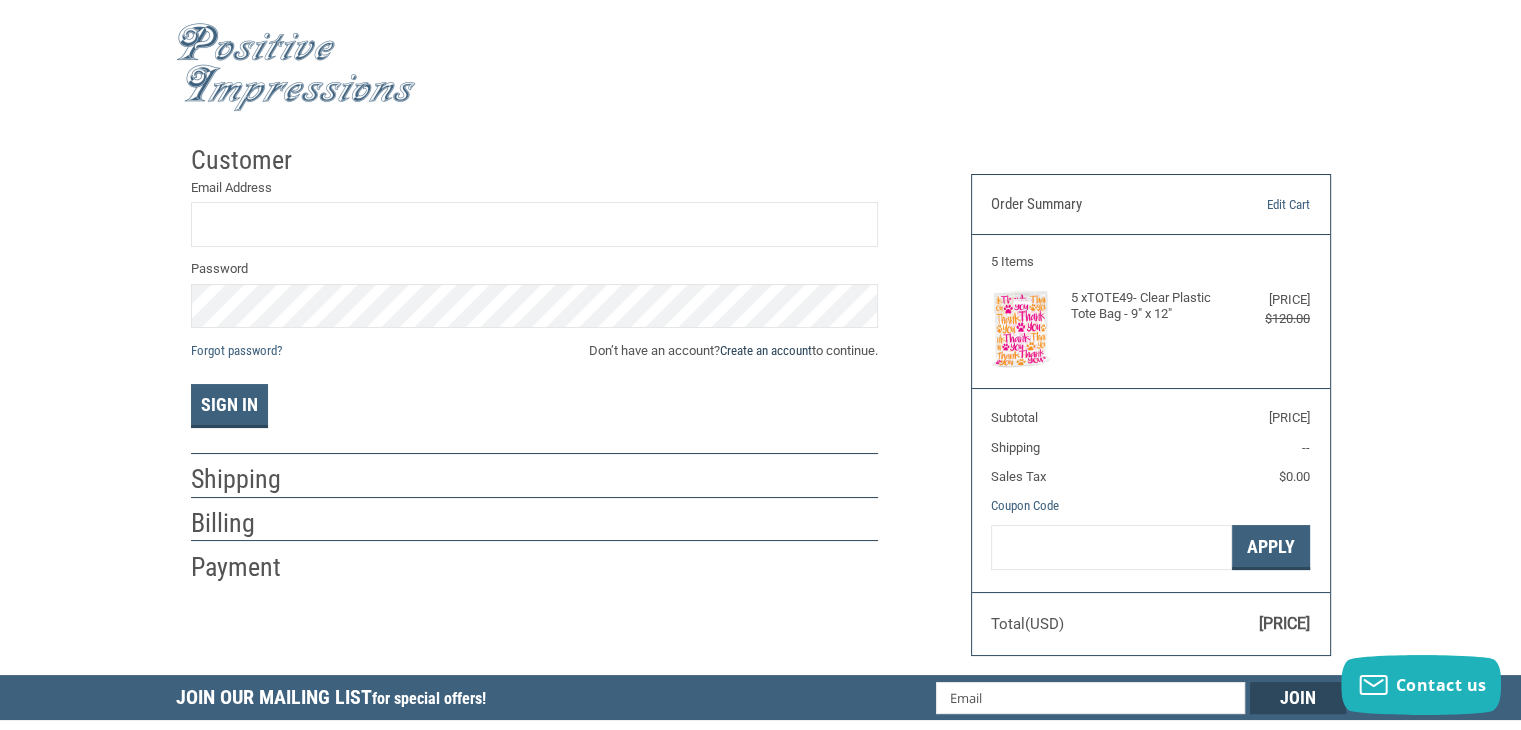 click on "Create an account" at bounding box center (766, 350) 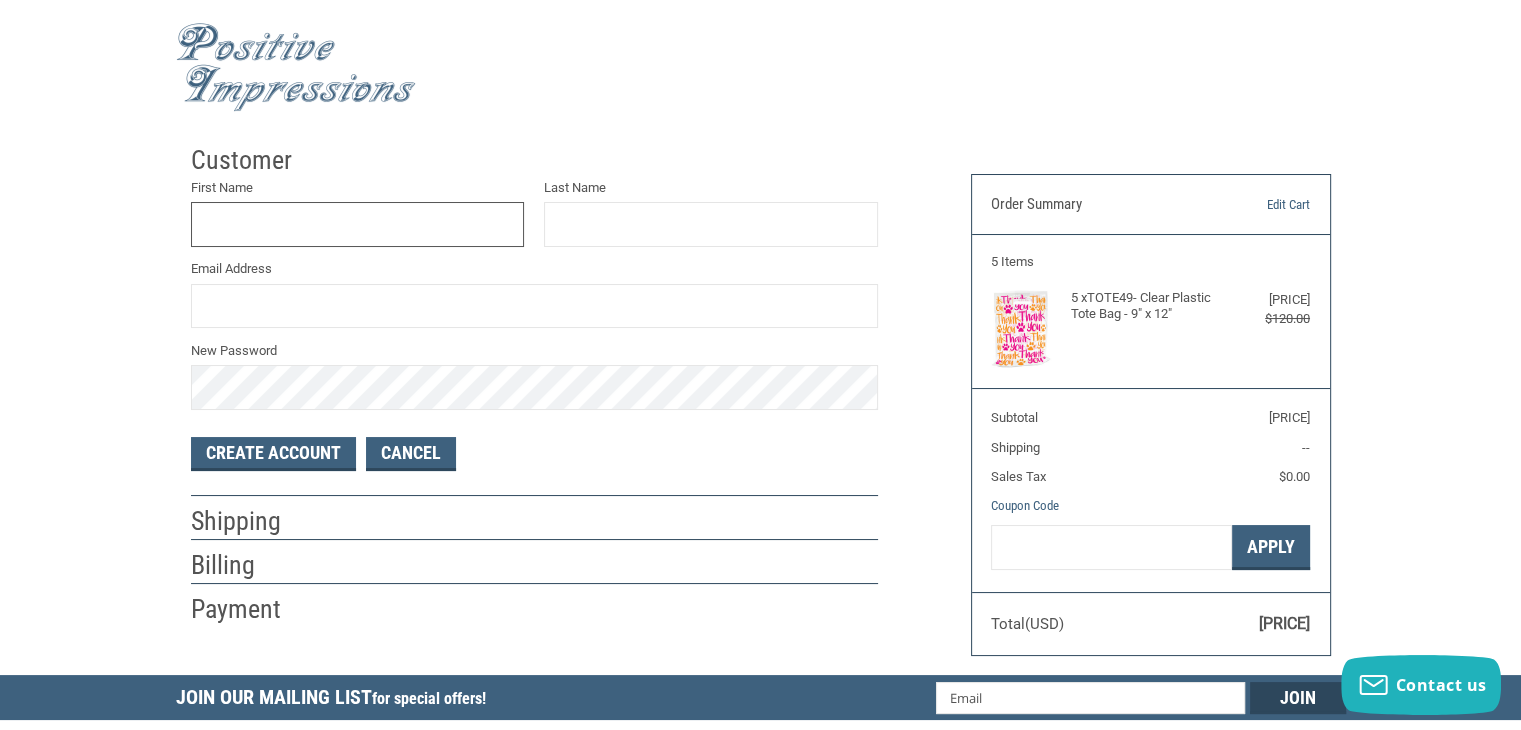 click on "First Name" at bounding box center [358, 224] 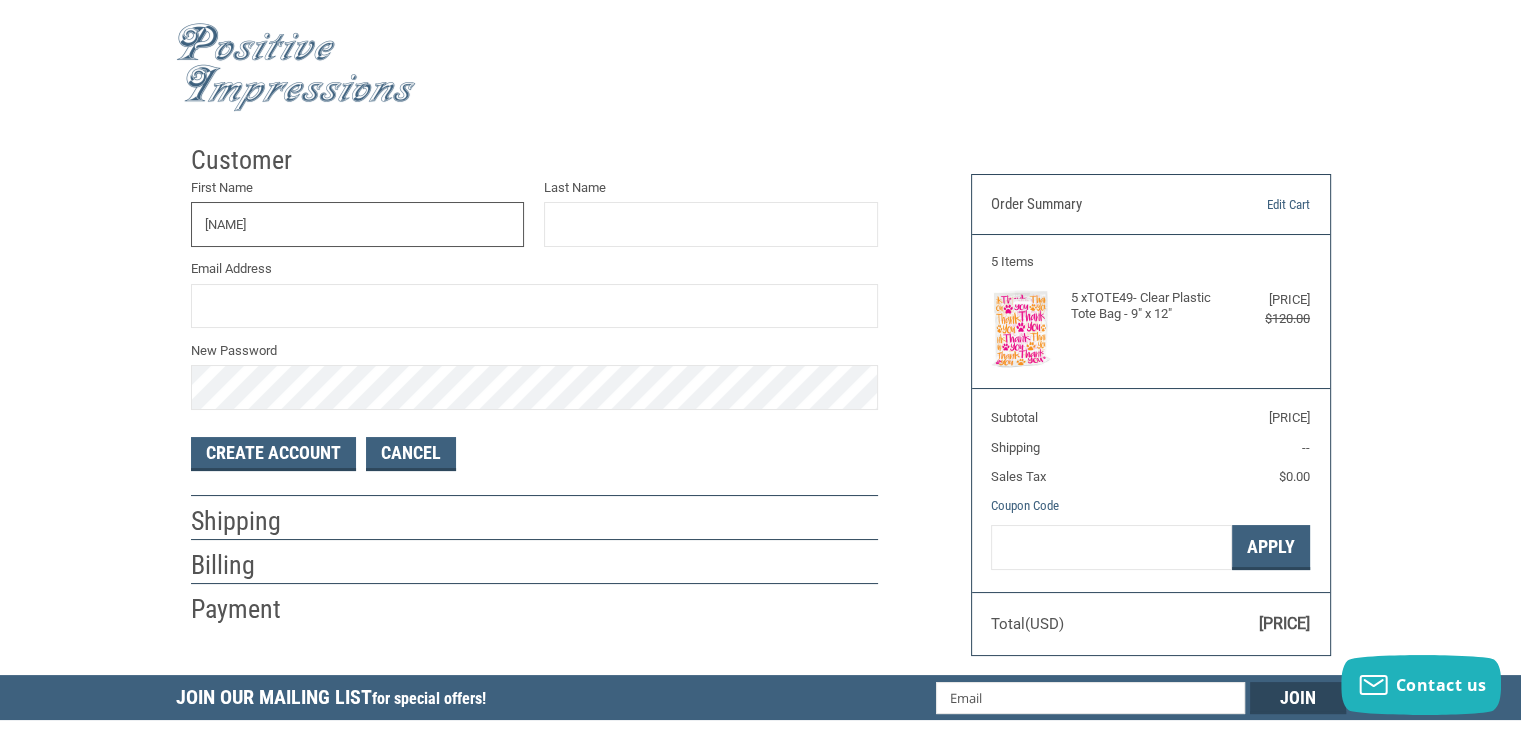 type on "[NAME]" 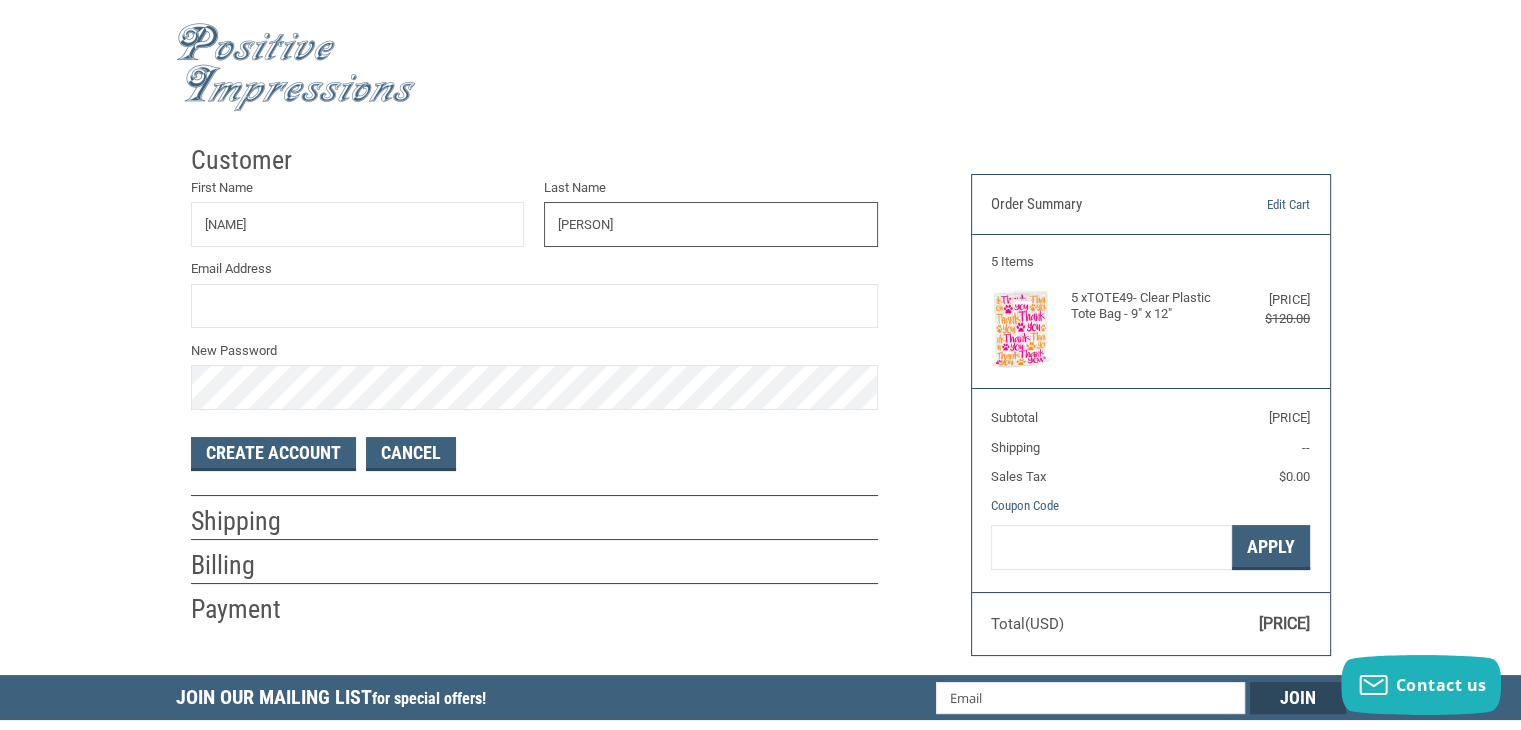 type on "[PERSON]" 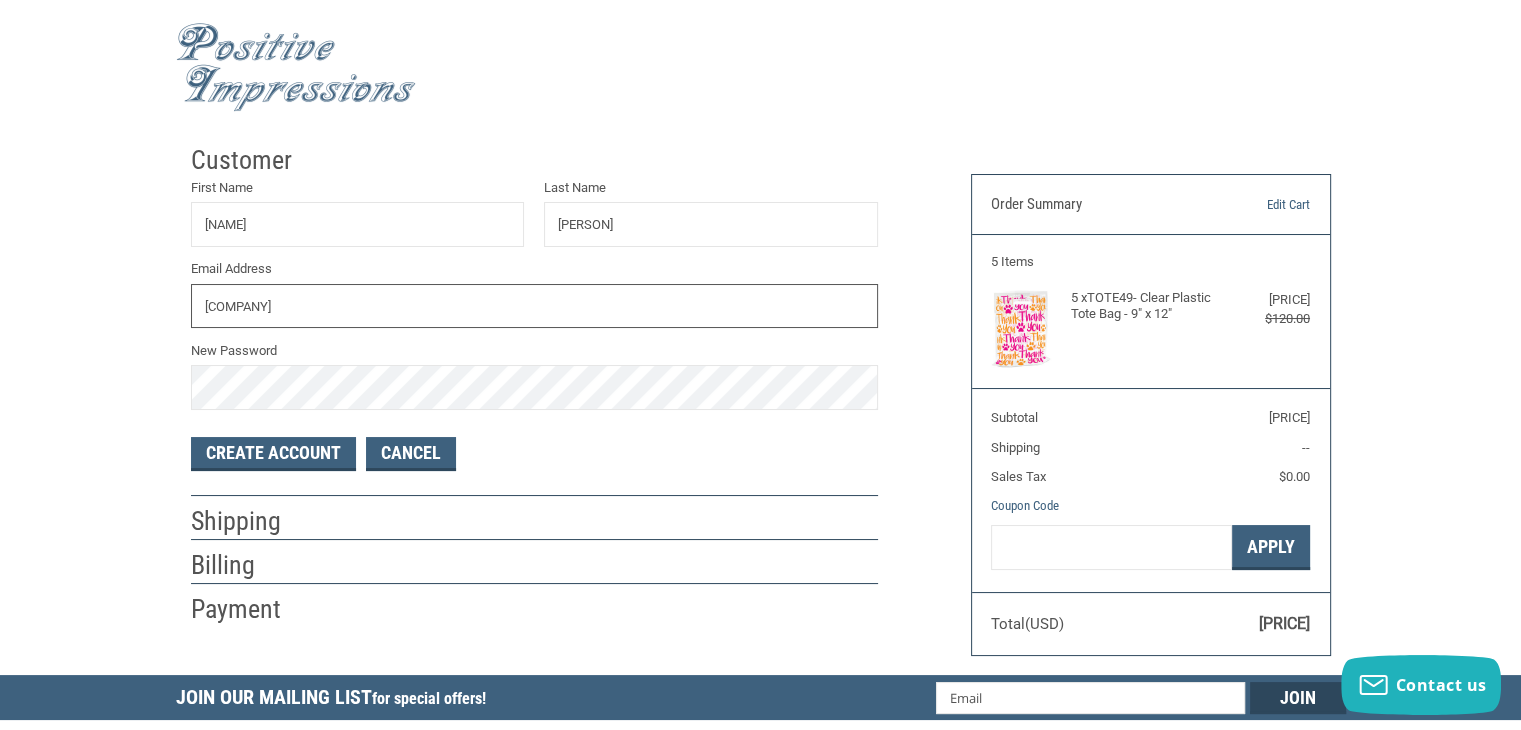 type on "[EMAIL]" 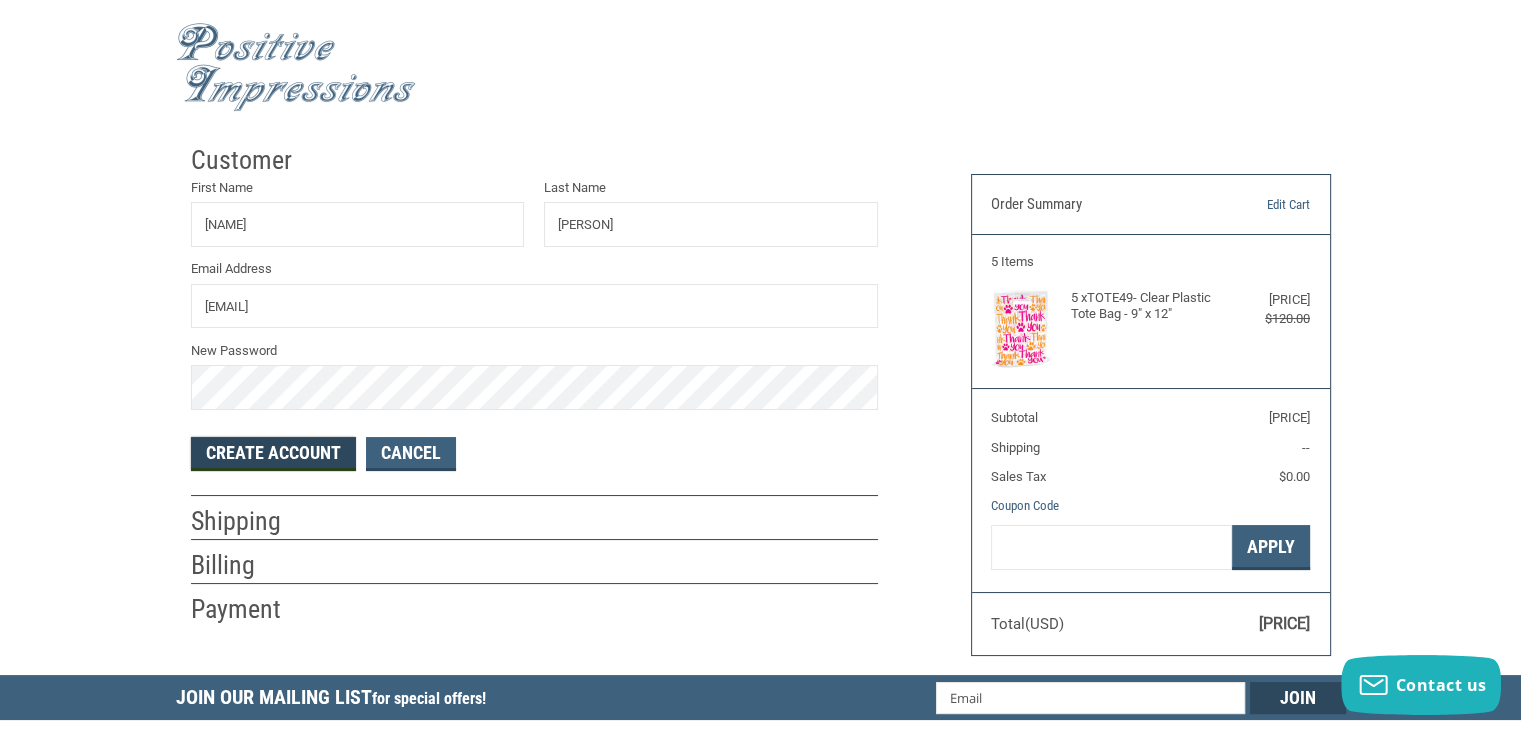 click on "Create Account" at bounding box center (273, 454) 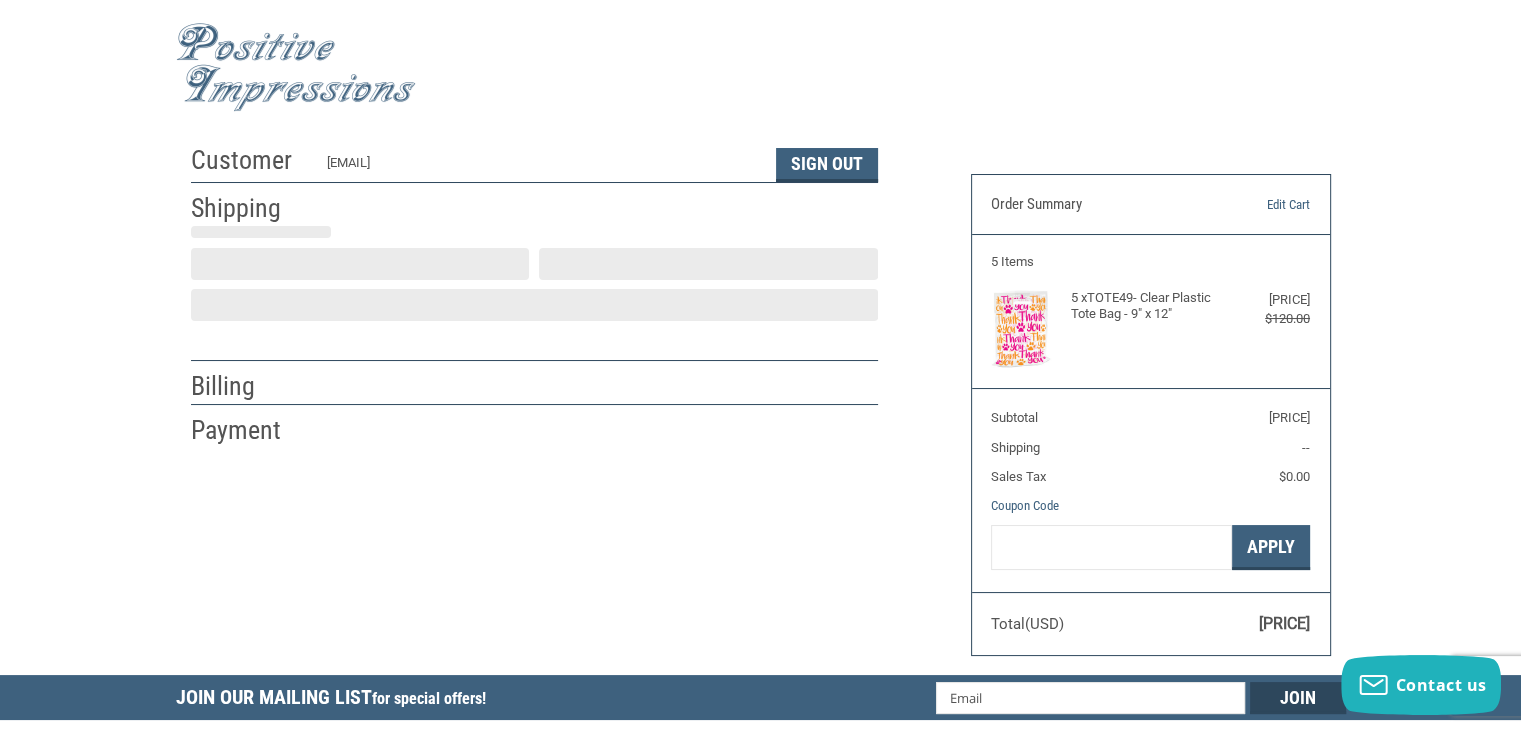 select on "[COUNTRY]" 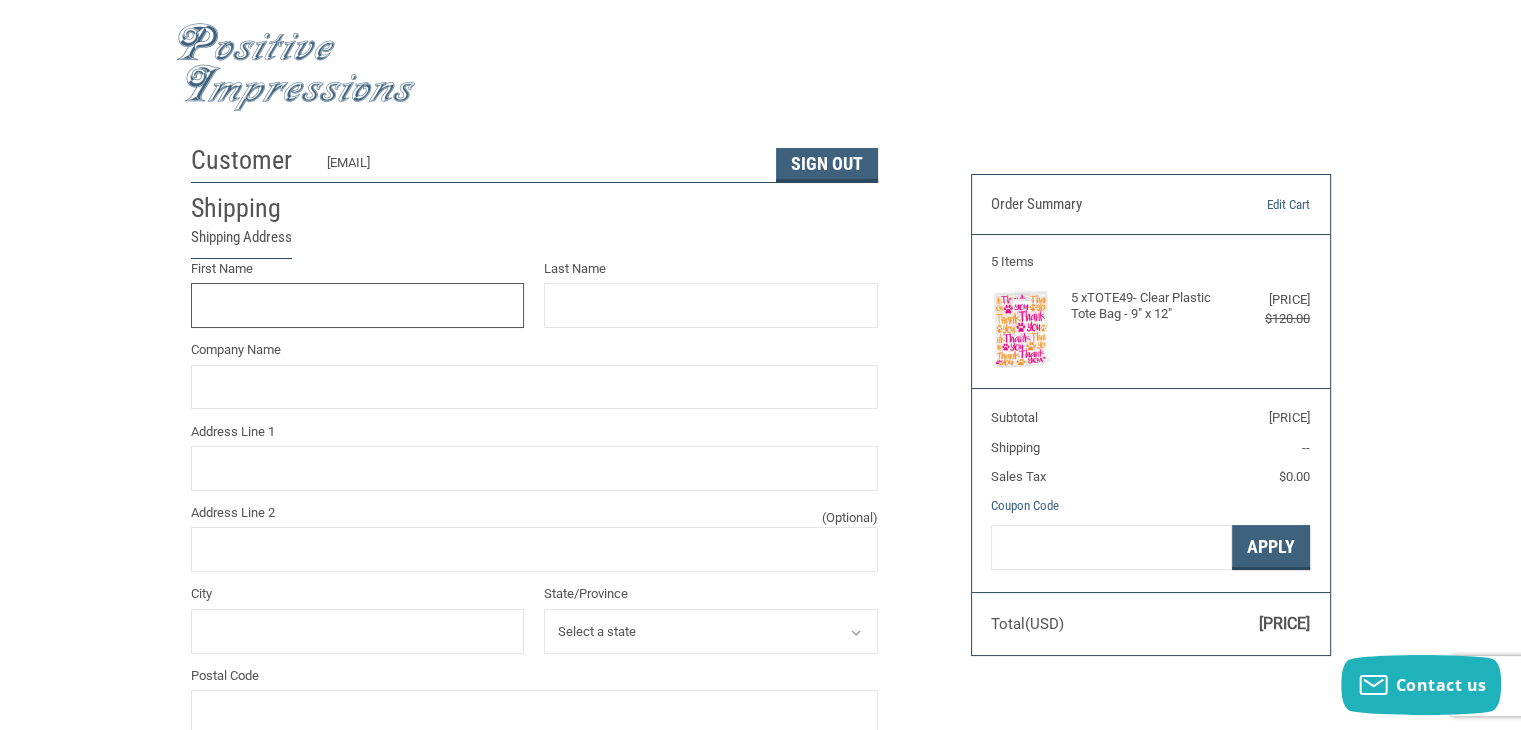 scroll, scrollTop: 36, scrollLeft: 0, axis: vertical 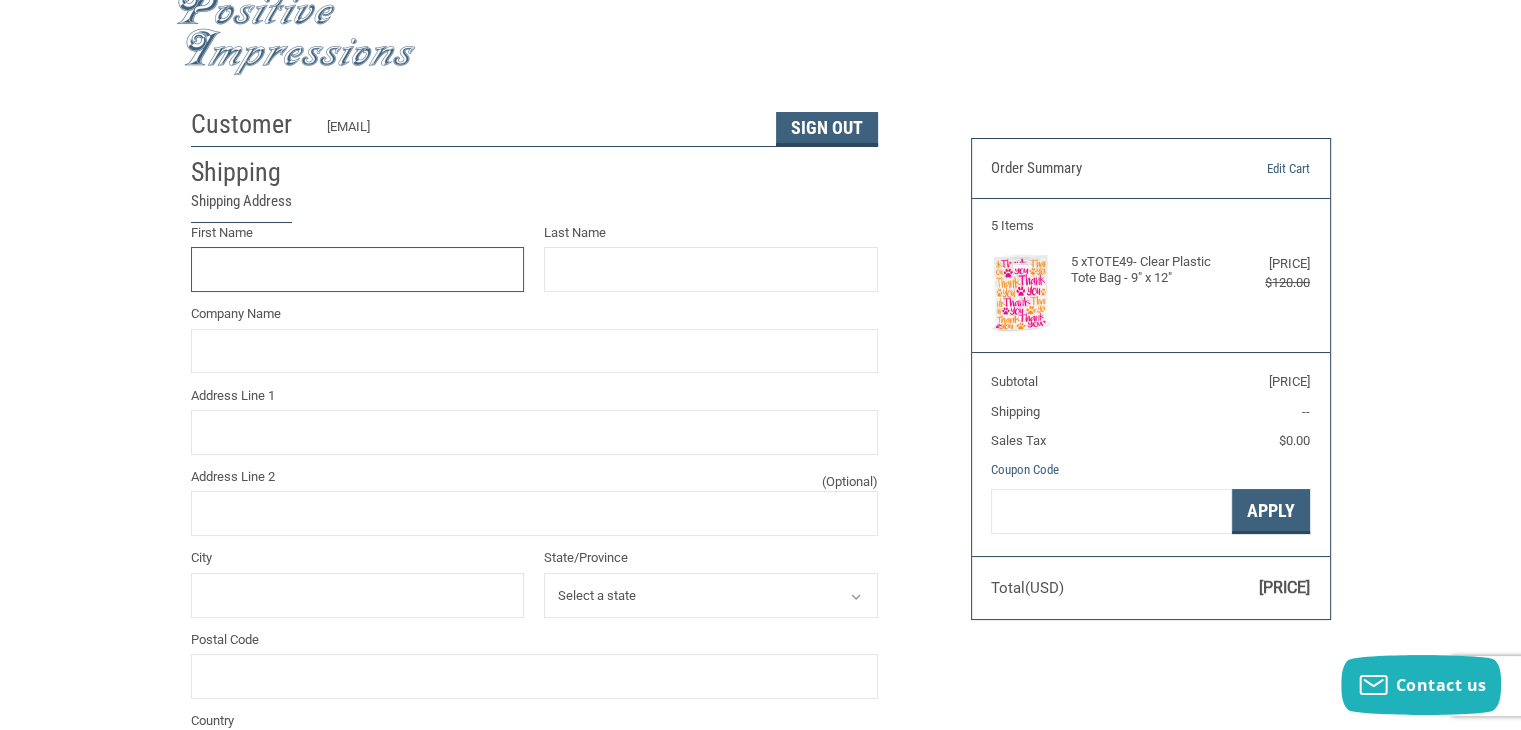 click on "First Name" at bounding box center (358, 269) 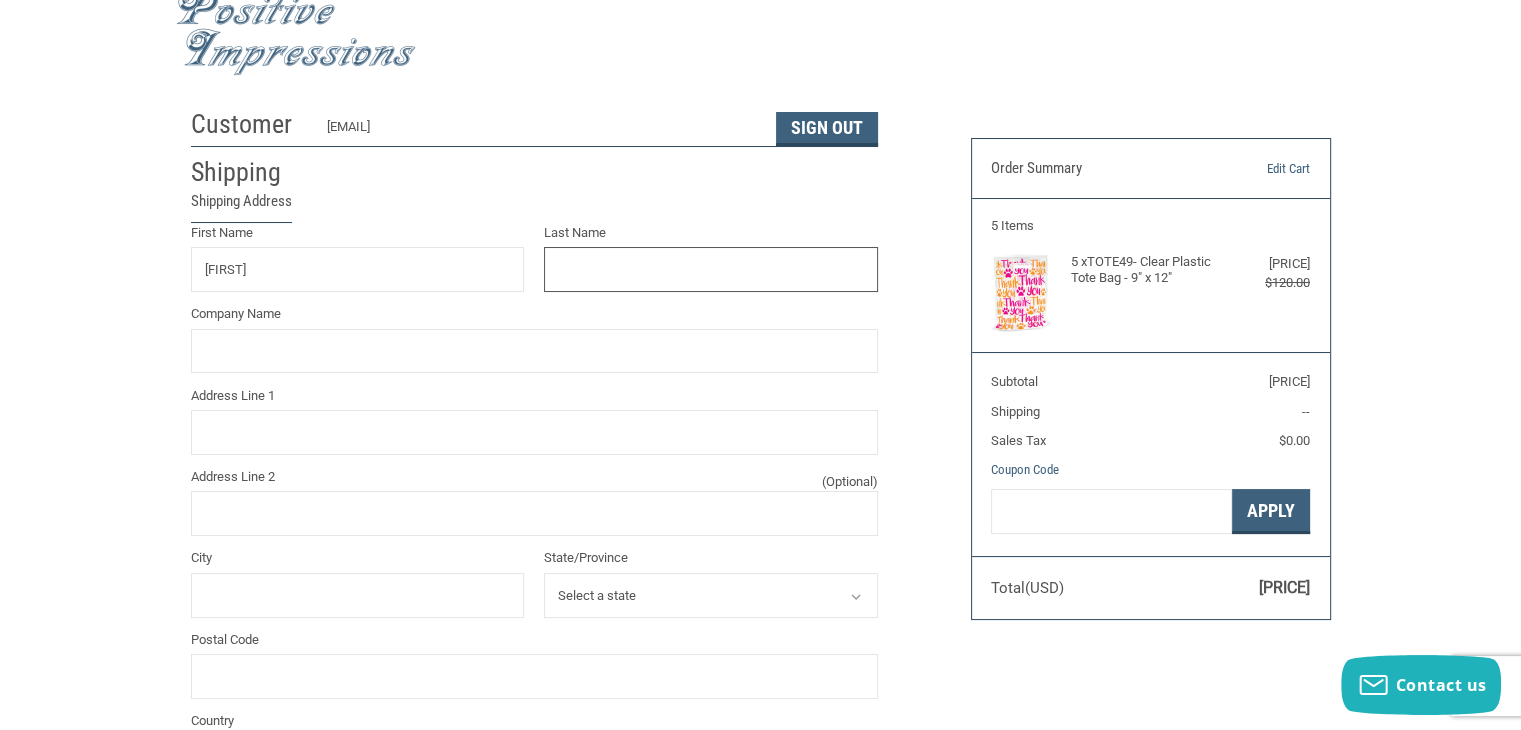 type on "[PERSON]" 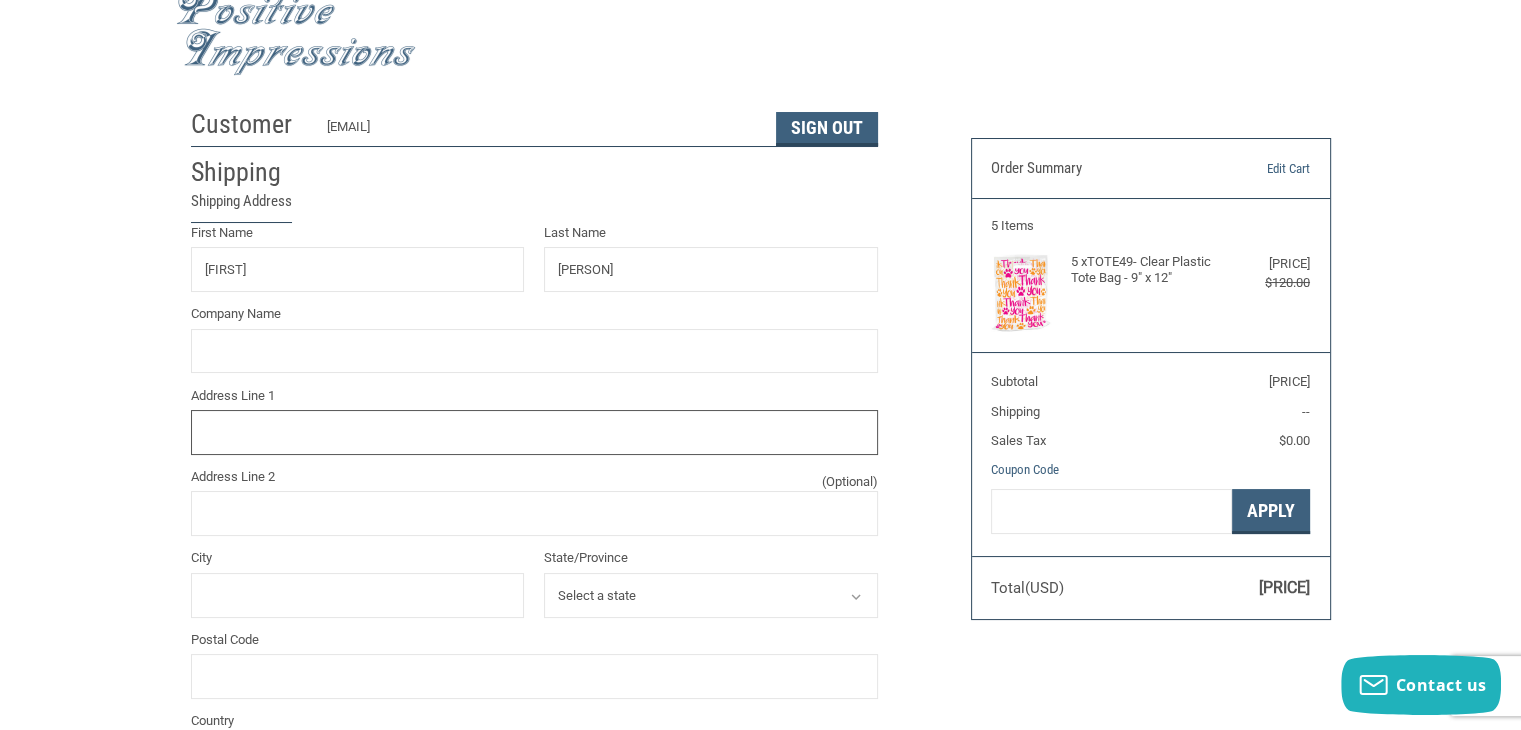 type on "[NUMBER] [STREET]" 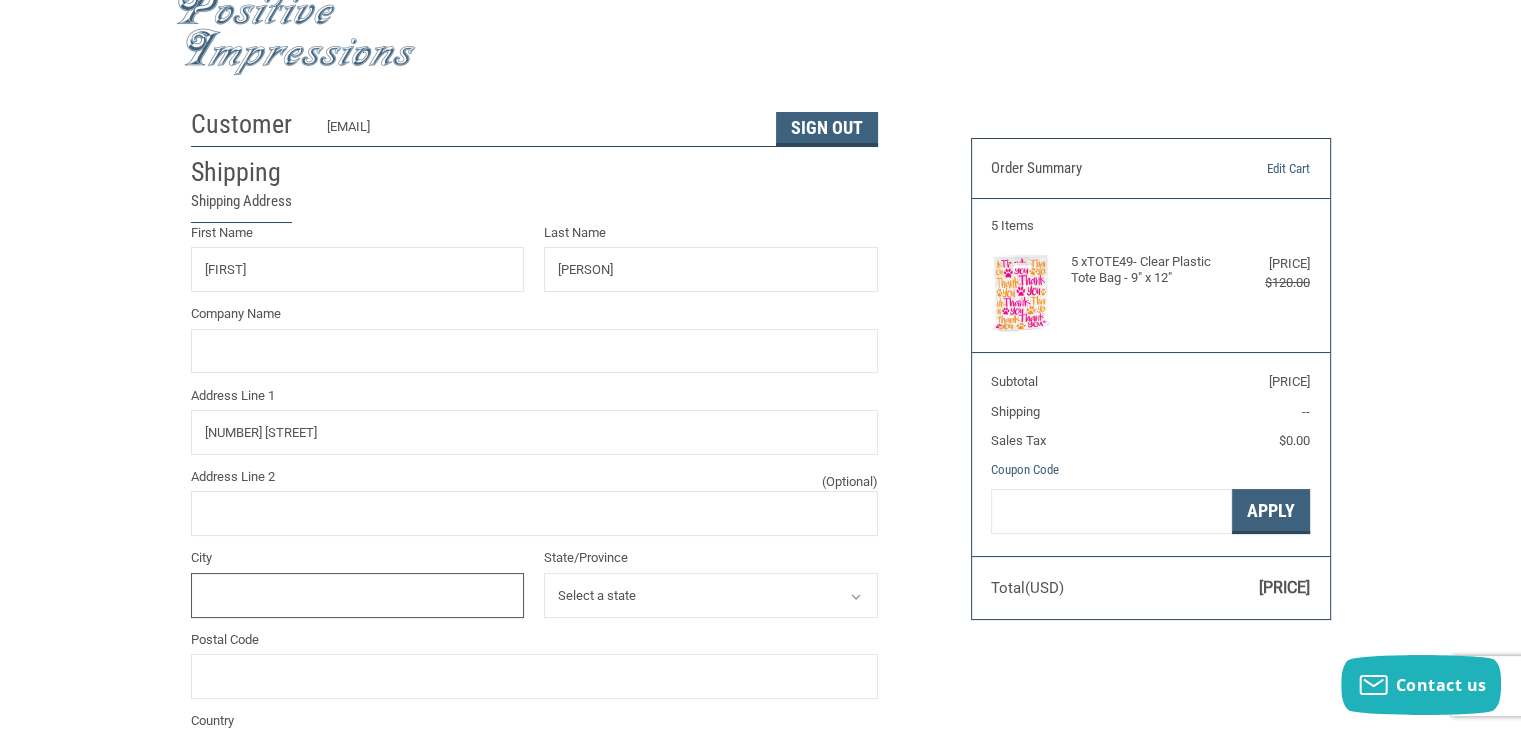 type on "[CITY]" 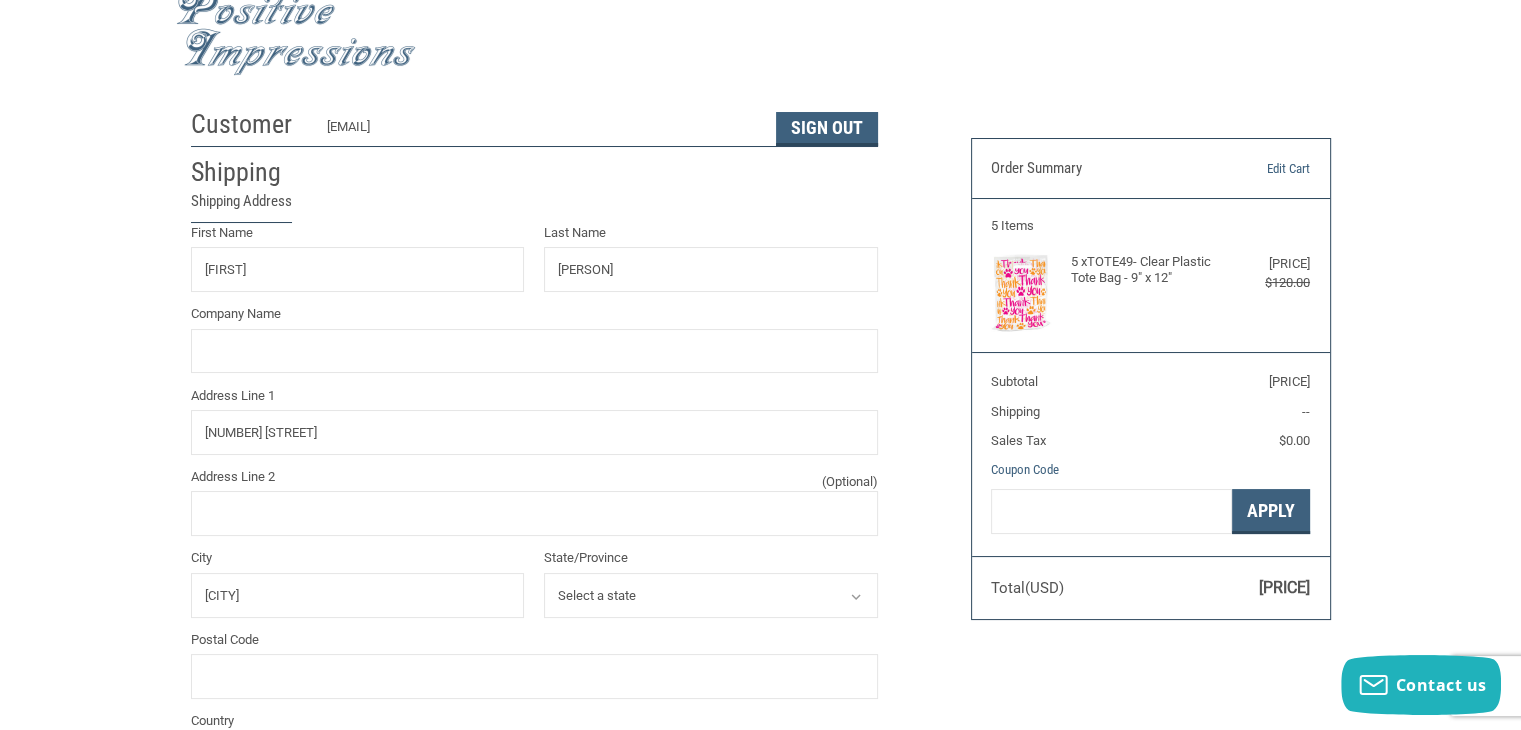 select on "[STATE]" 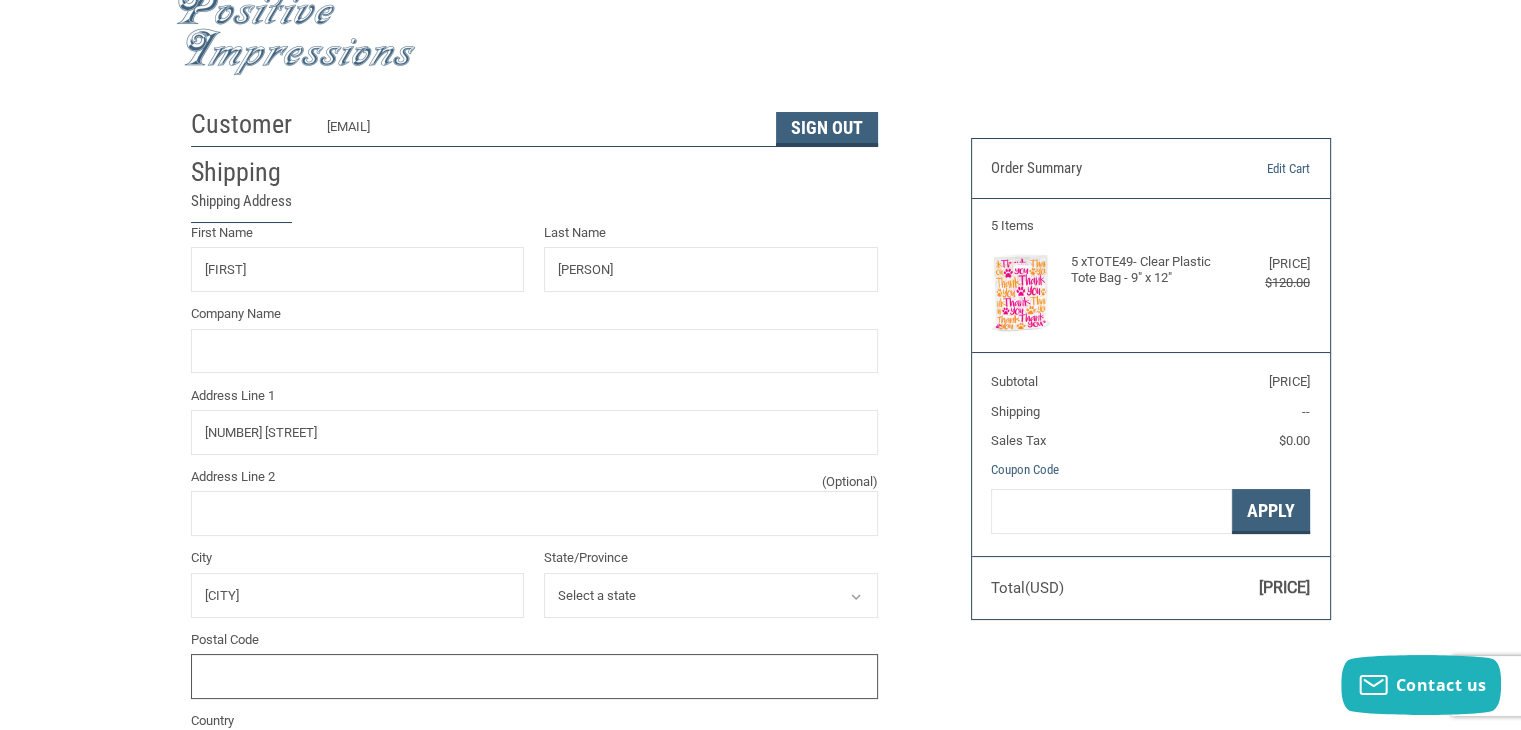 type on "[NUMBER]" 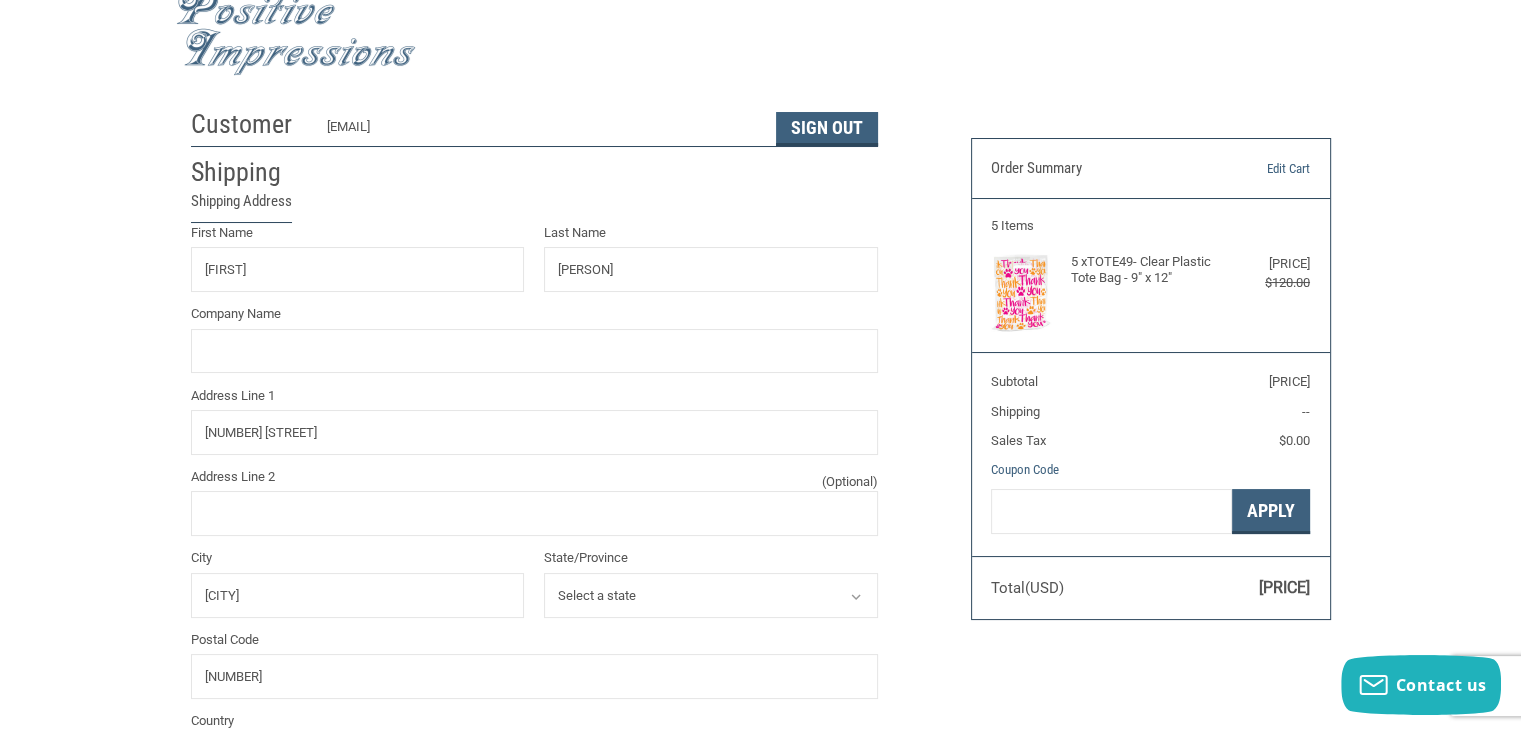 type on "[NUMBER]" 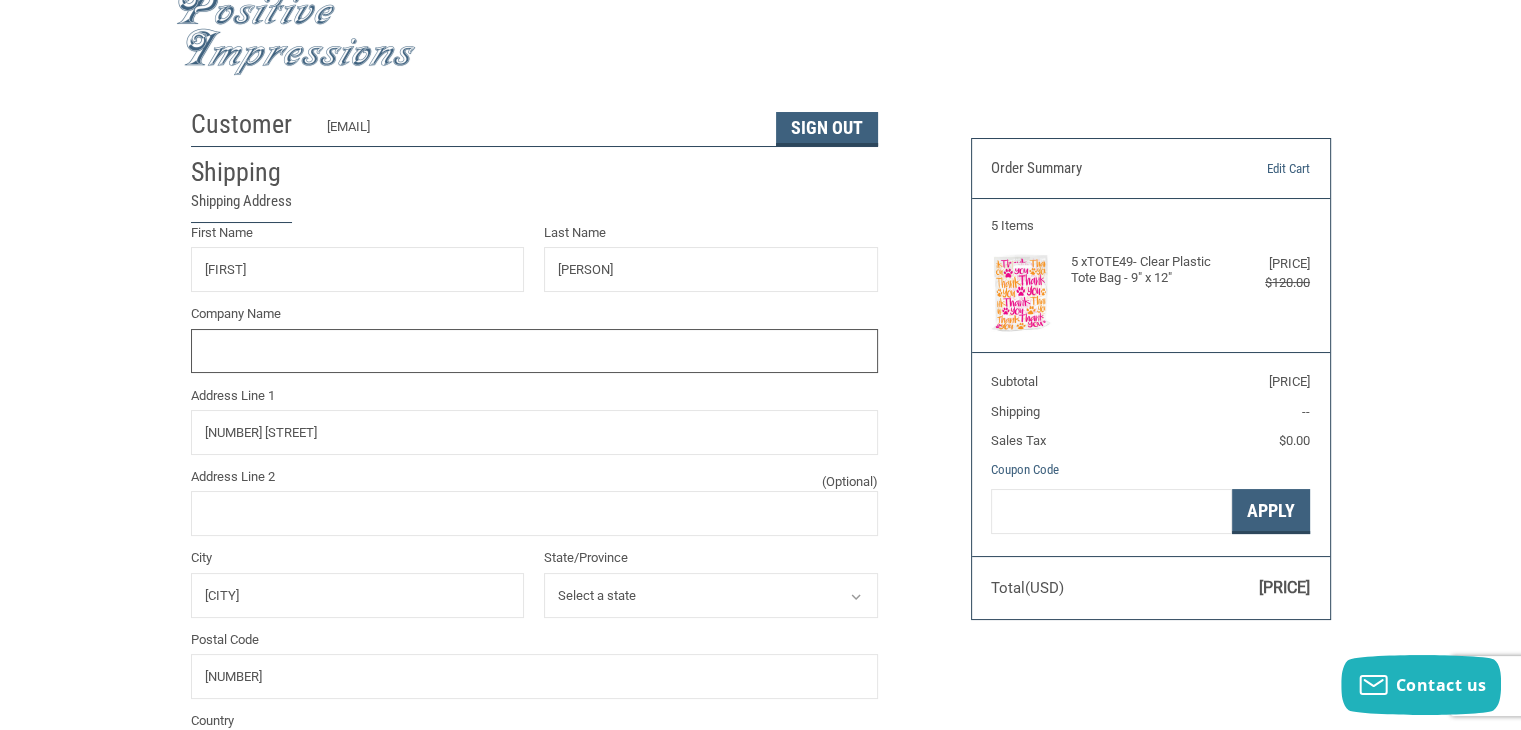 click on "Company Name" at bounding box center [534, 351] 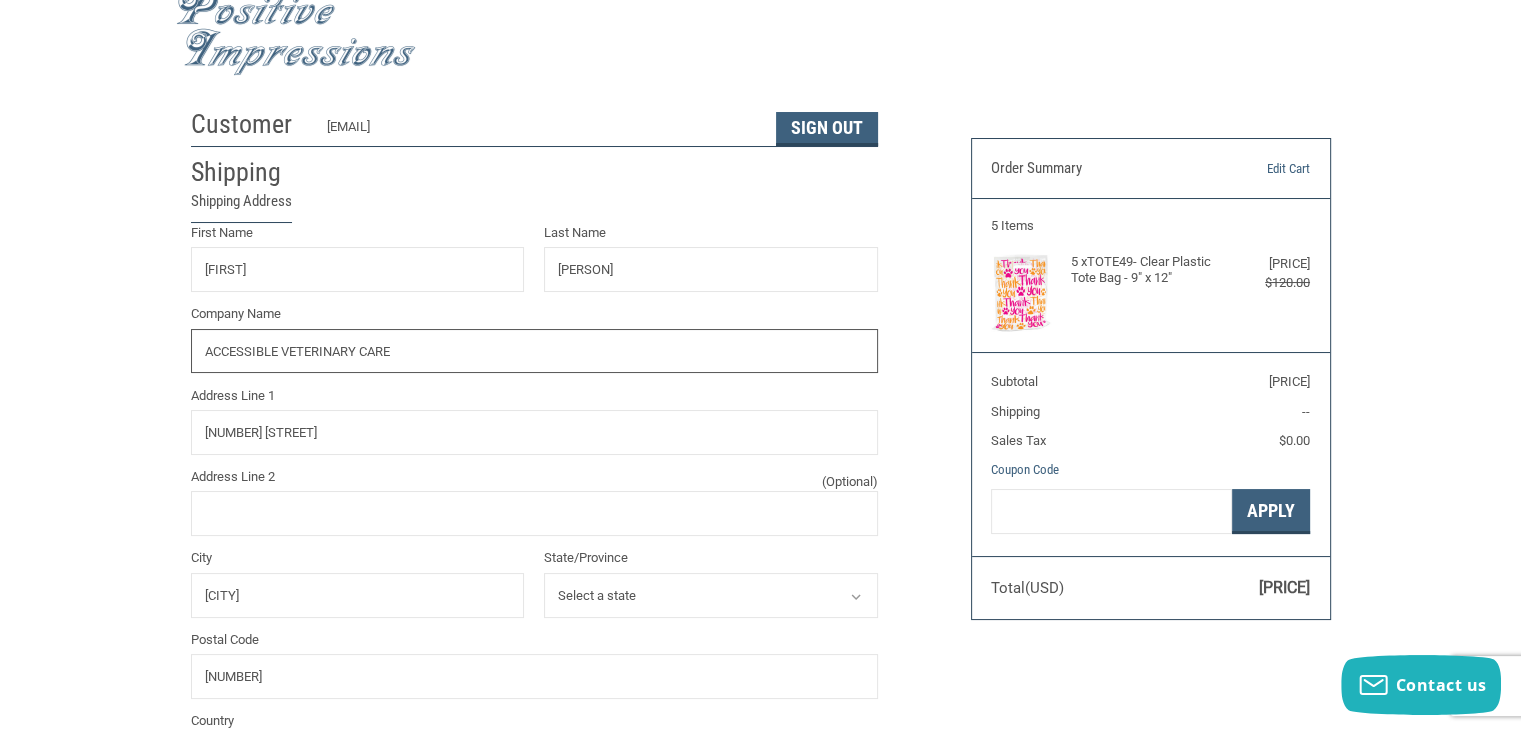 type on "ACCESSIBLE VETERINARY CARE" 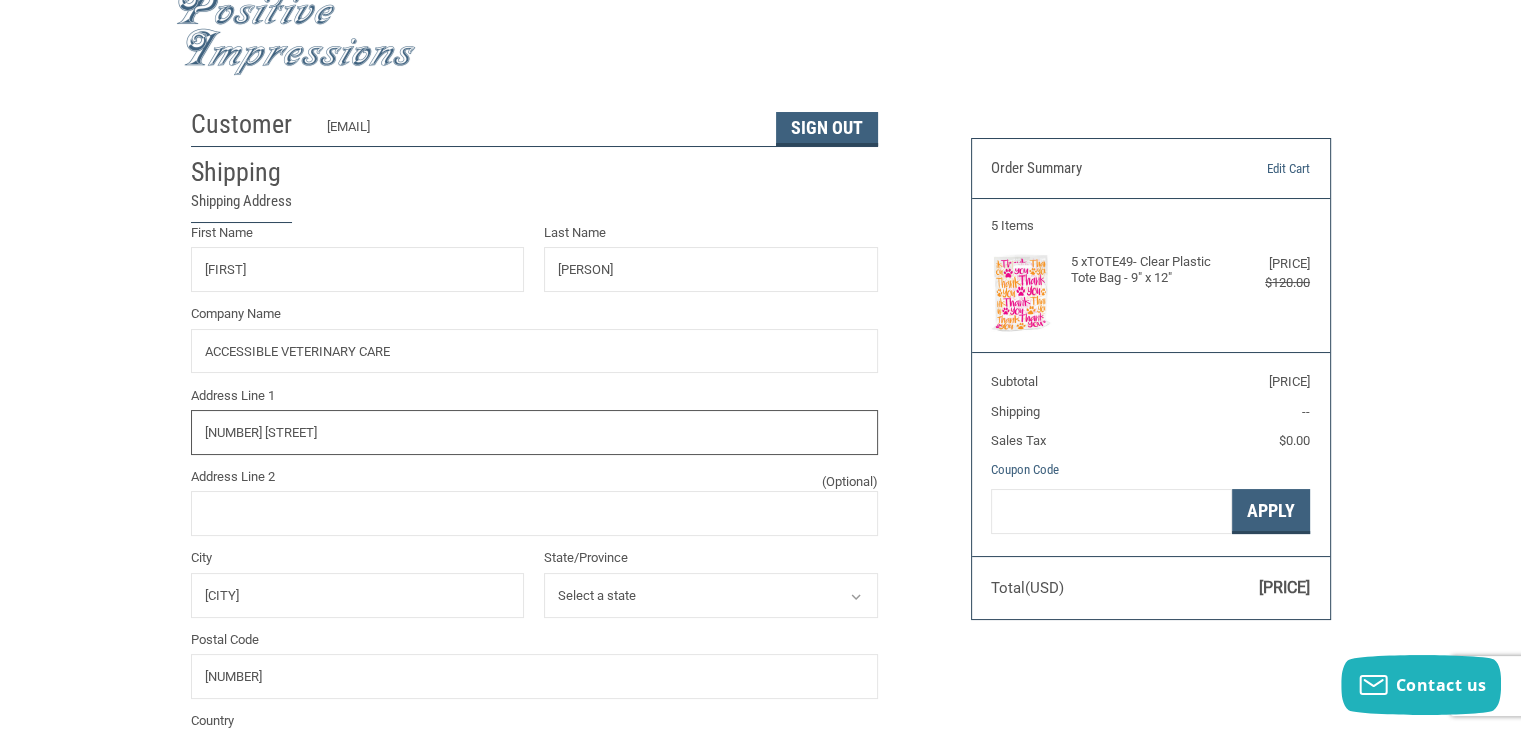type on "[NUMBER] [STREET]" 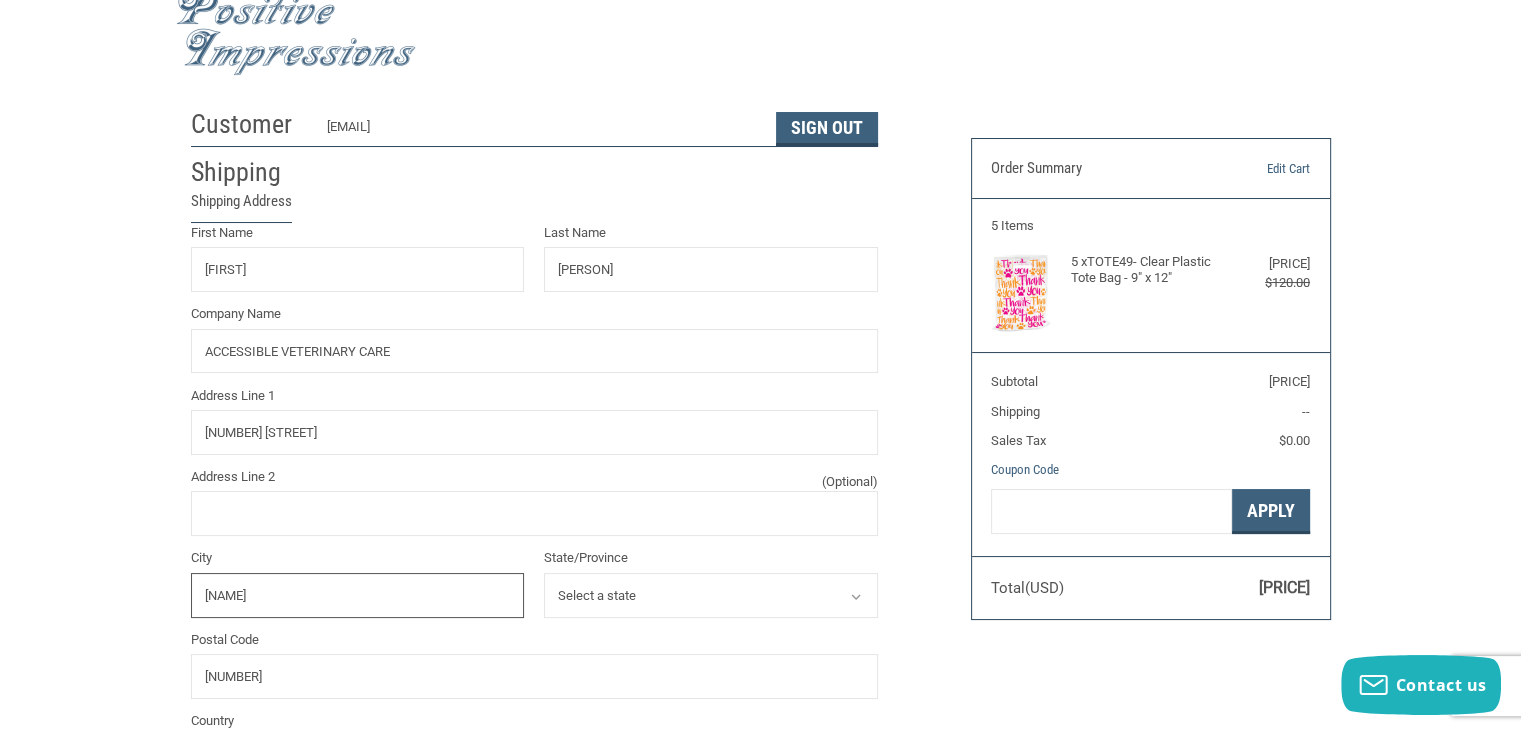 type on "[NAME]" 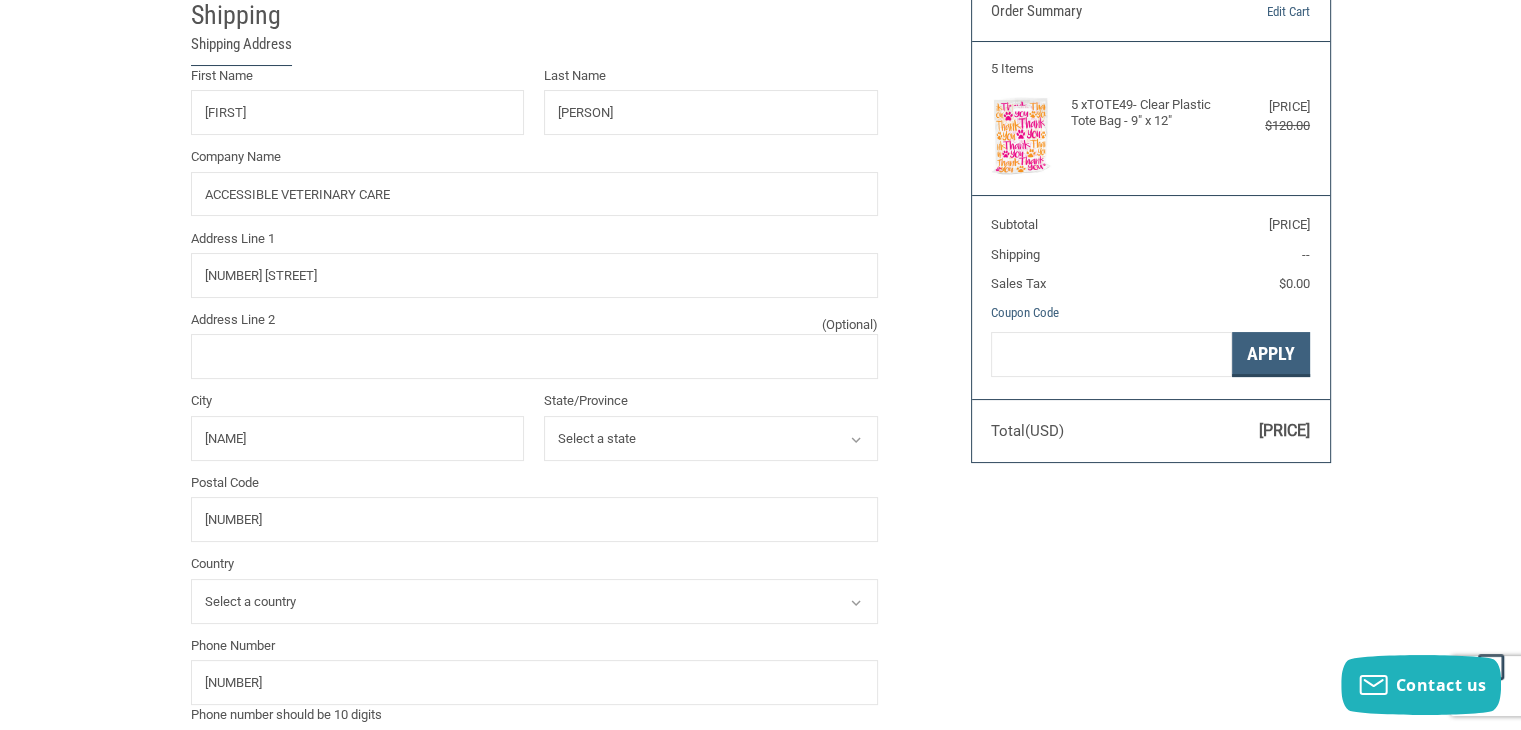 scroll, scrollTop: 196, scrollLeft: 0, axis: vertical 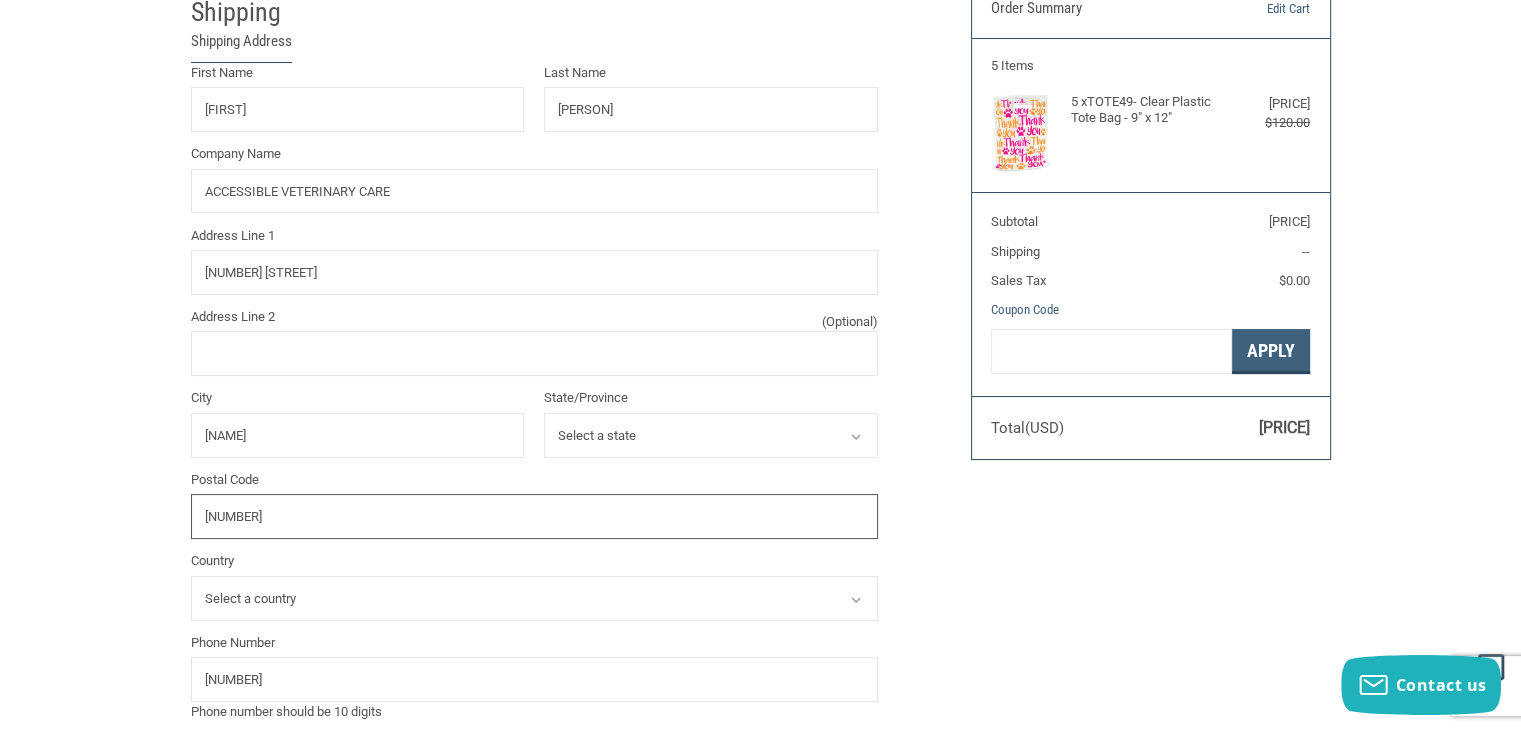 click on "[NUMBER]" at bounding box center (534, 516) 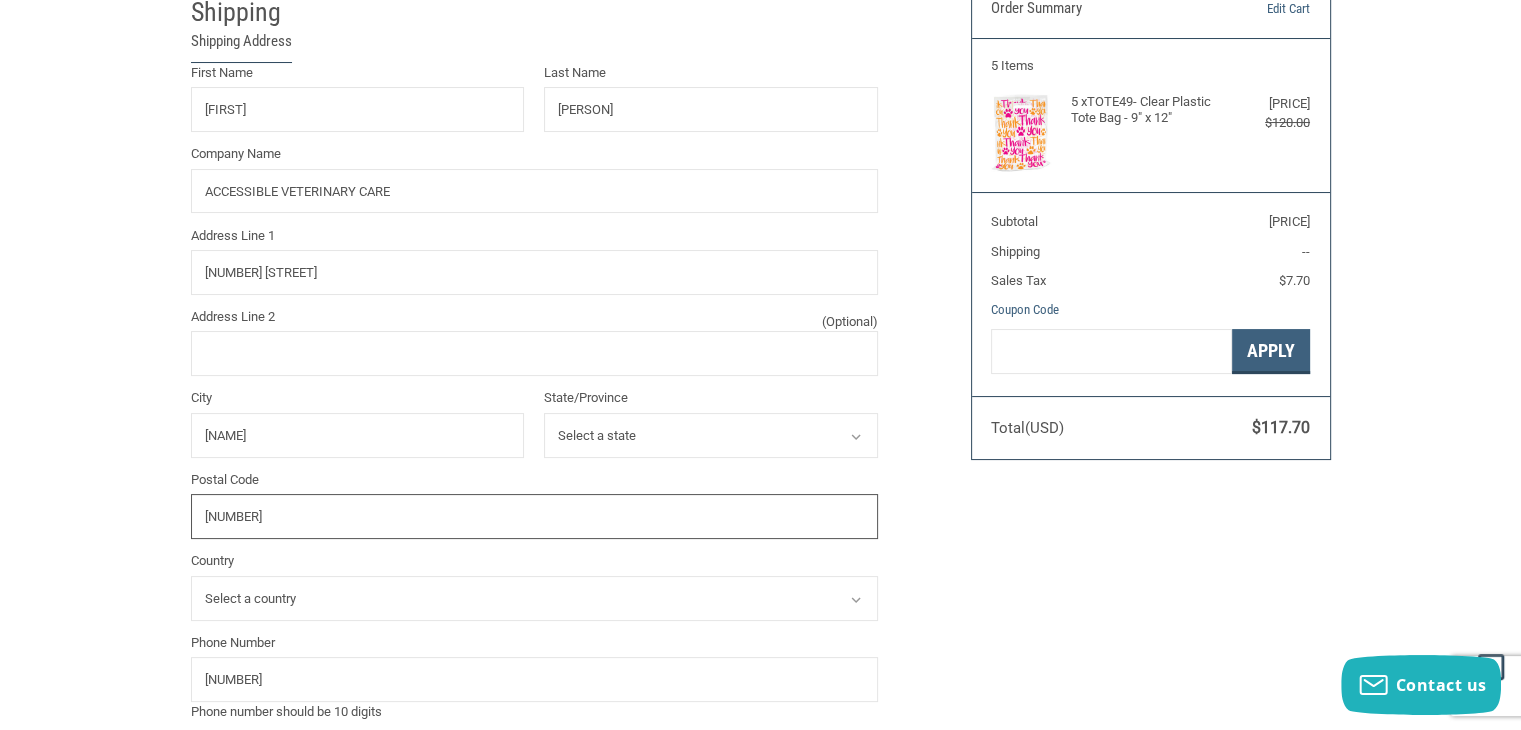 radio on "true" 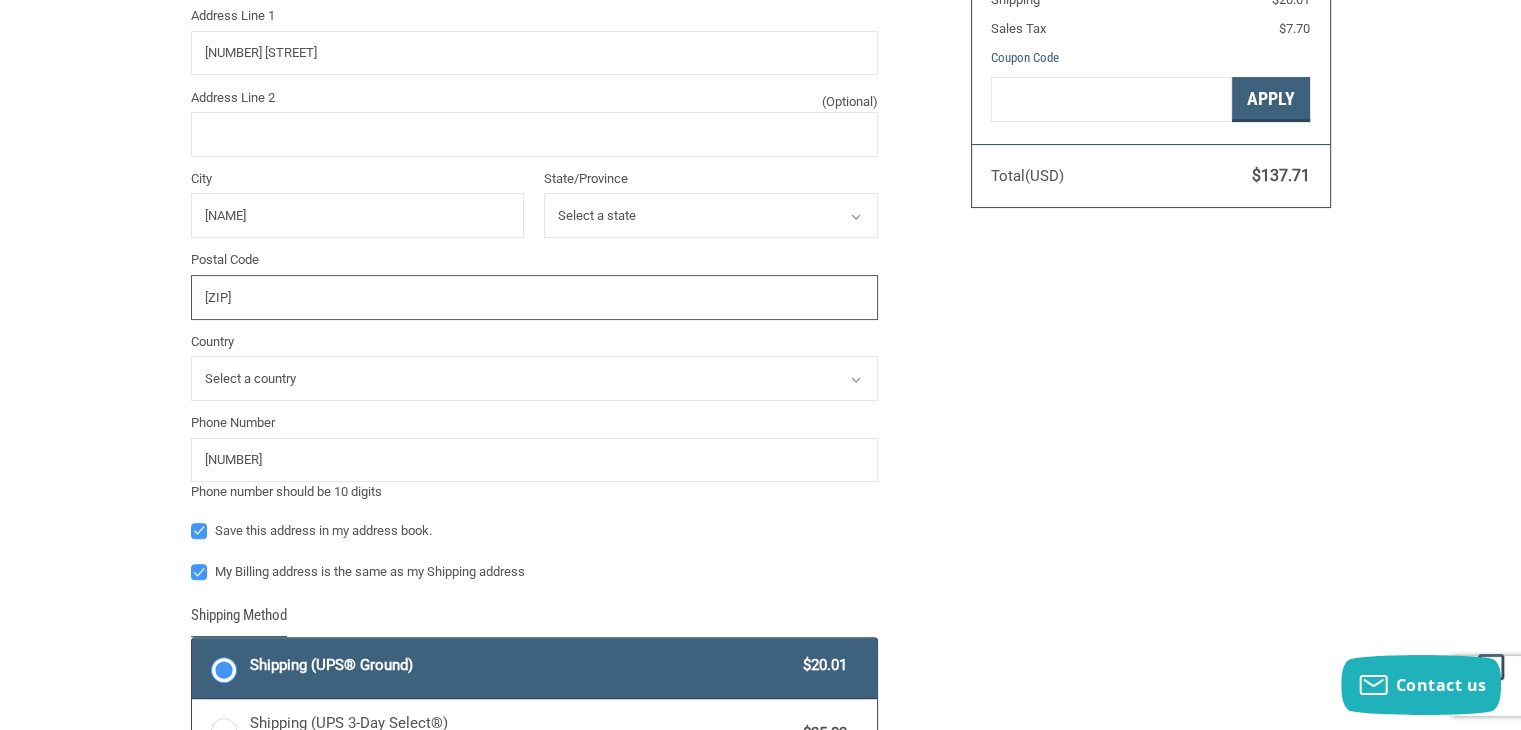 scroll, scrollTop: 455, scrollLeft: 0, axis: vertical 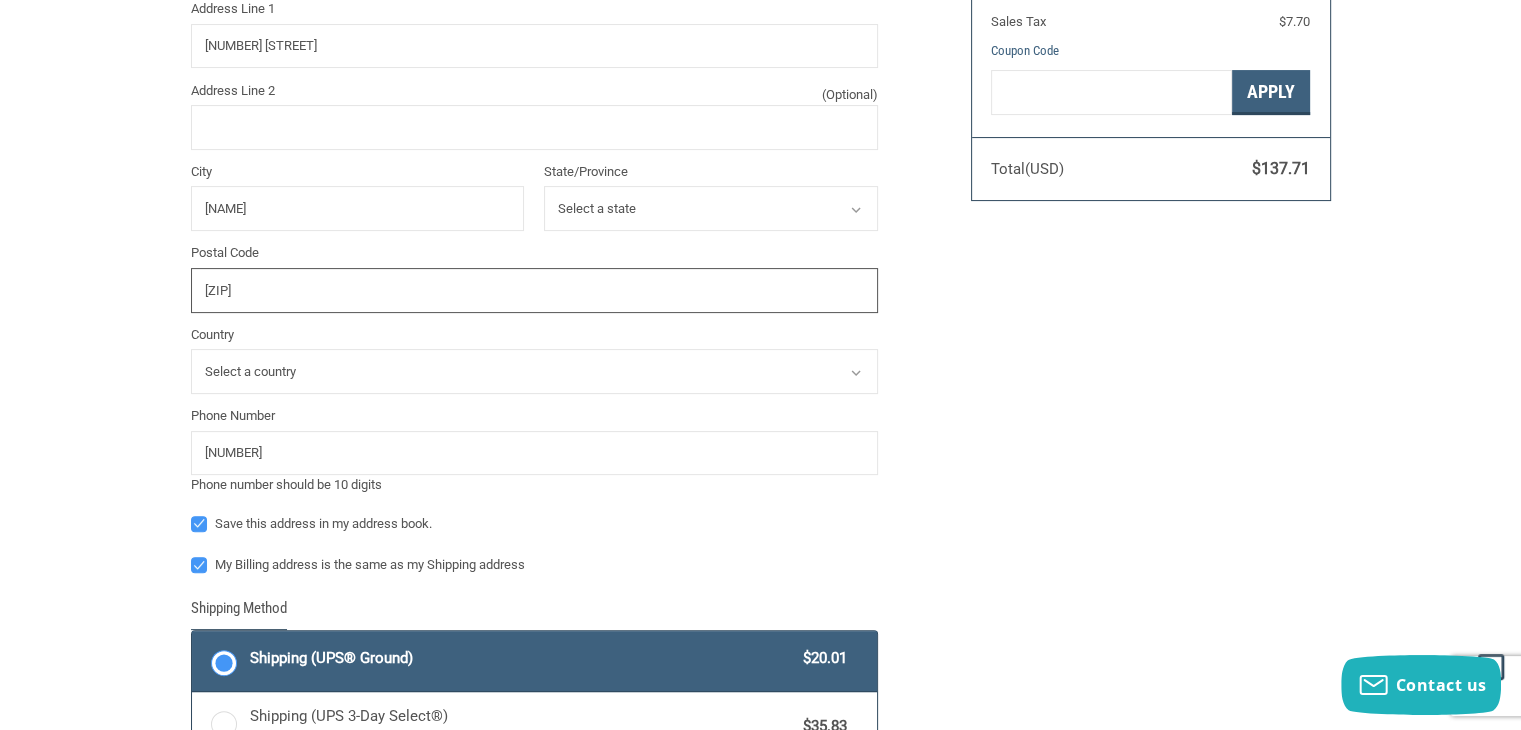type on "[ZIP]" 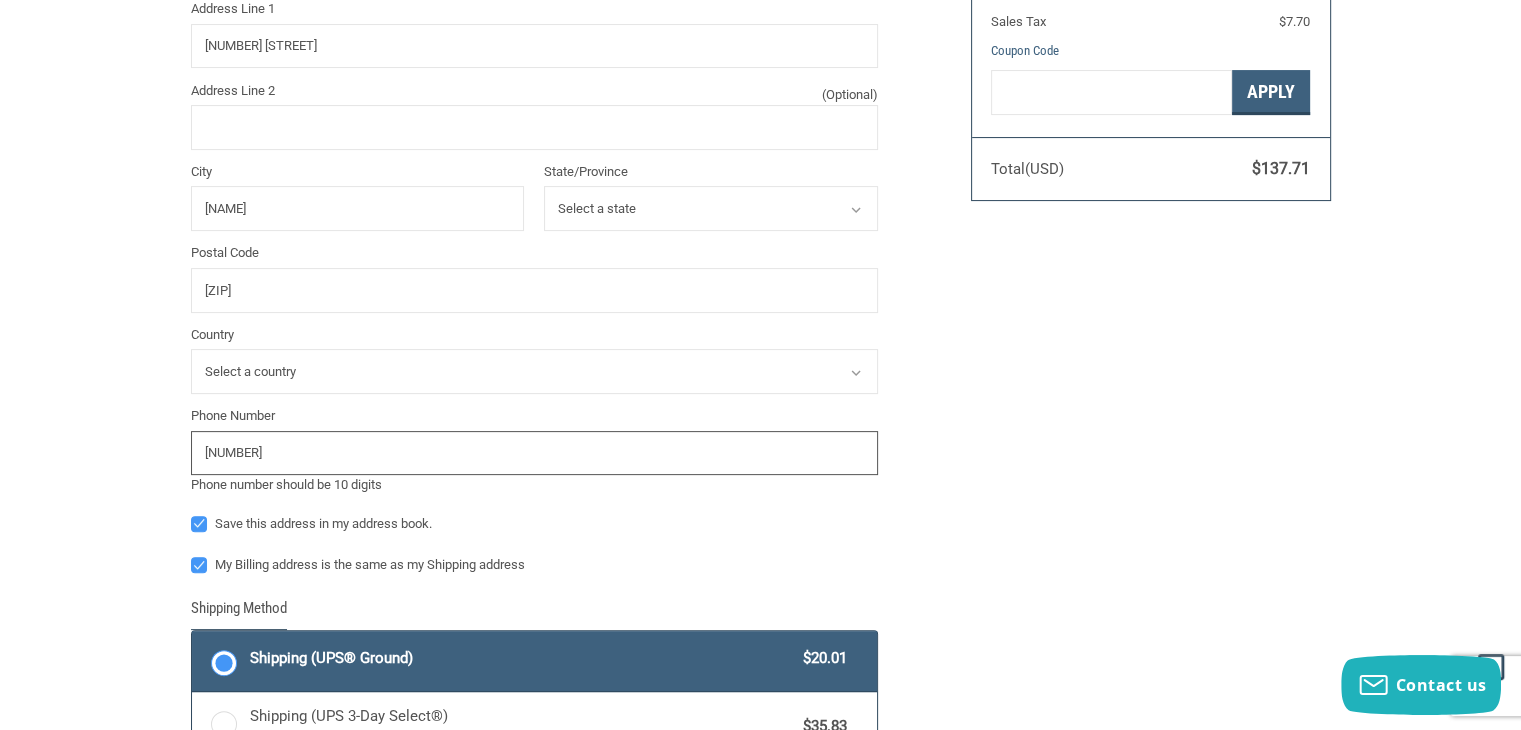 click on "[NUMBER]" at bounding box center [534, 453] 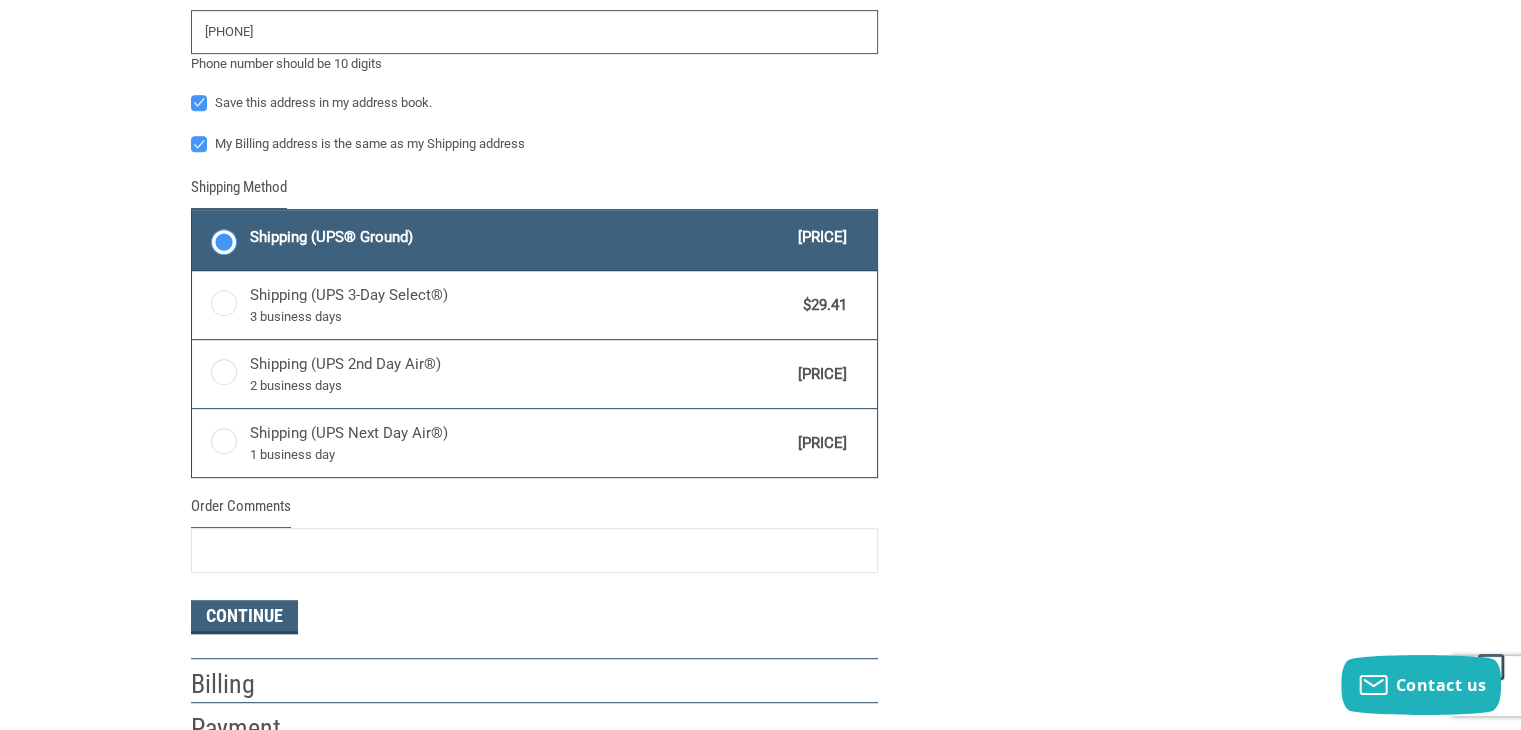 scroll, scrollTop: 1012, scrollLeft: 0, axis: vertical 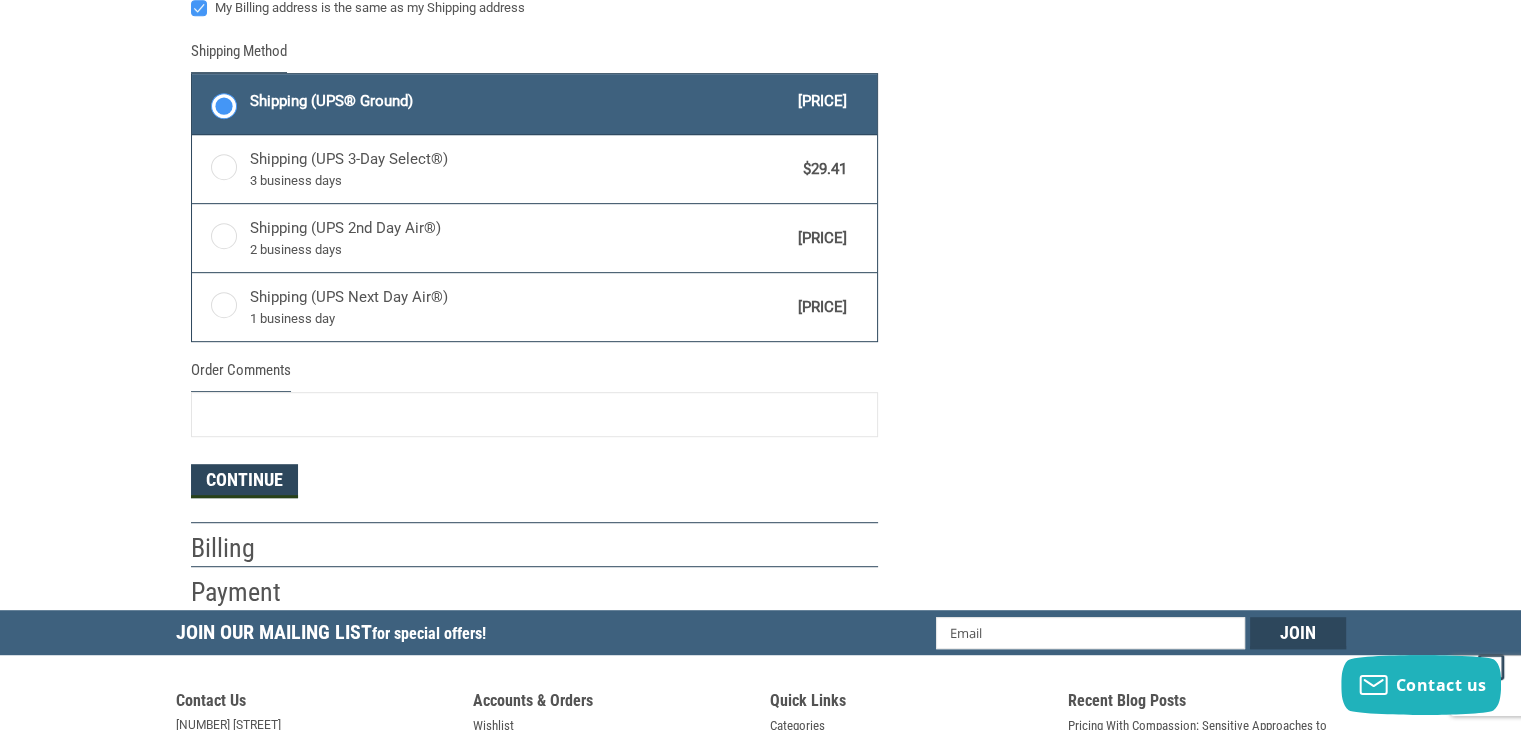 type on "[PHONE]" 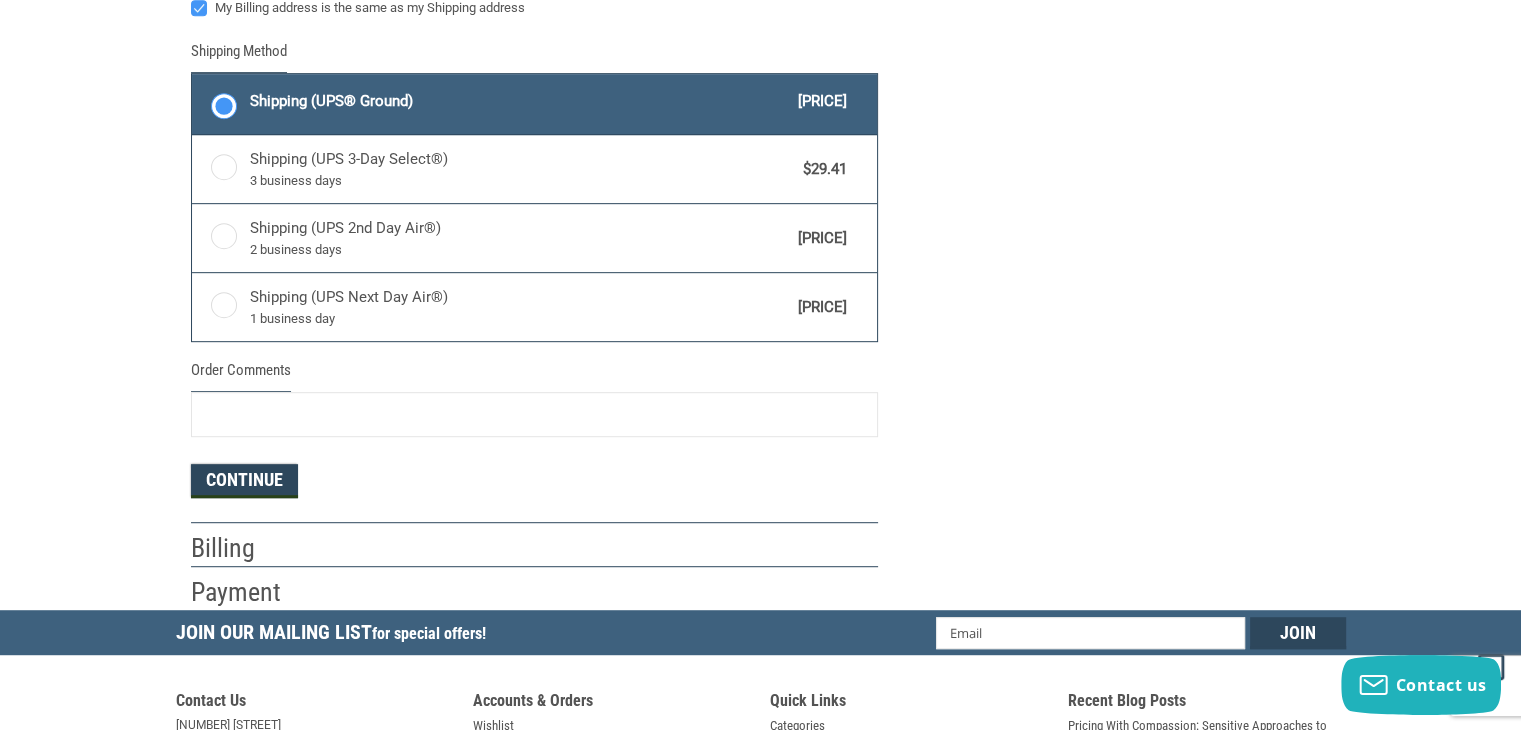 click on "Continue" at bounding box center [244, 481] 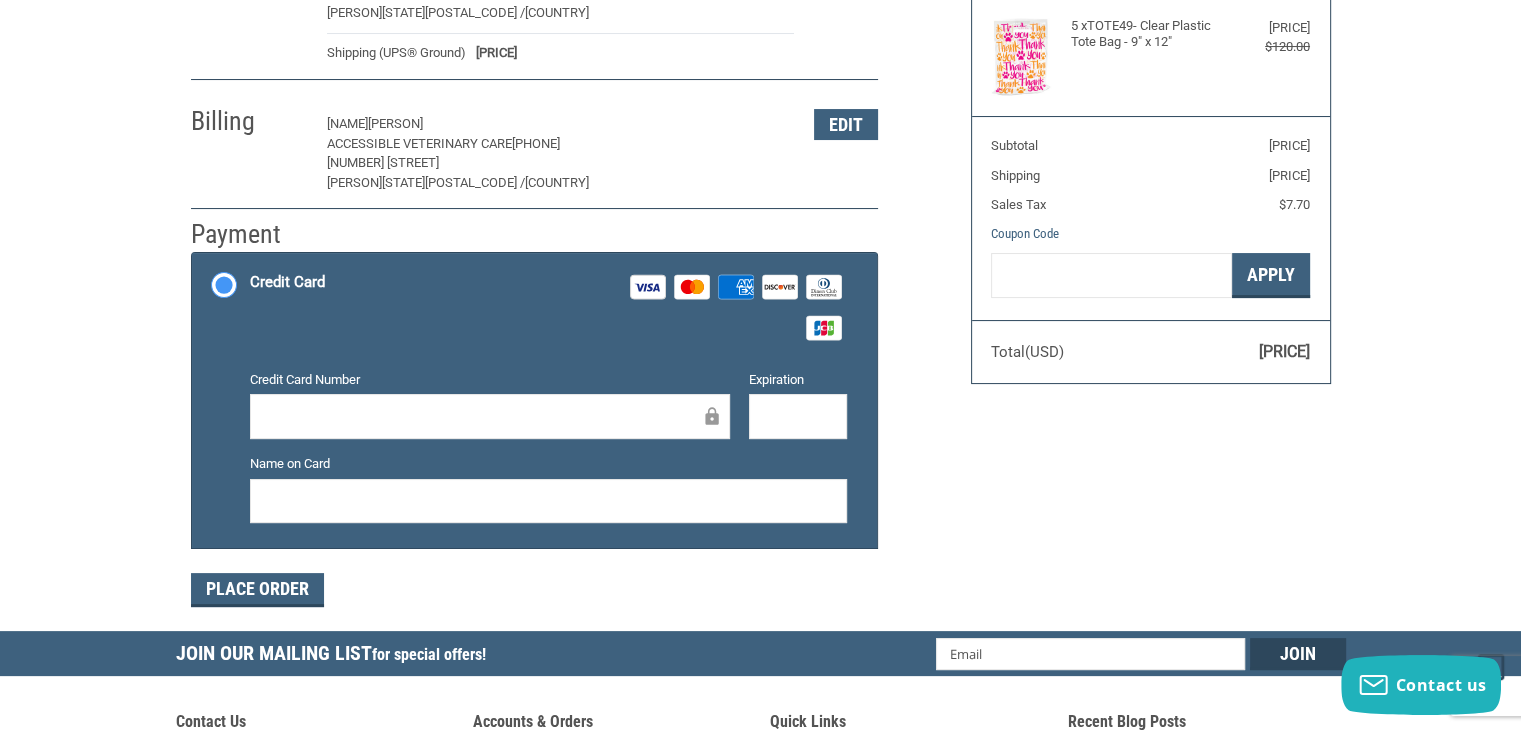 scroll, scrollTop: 278, scrollLeft: 0, axis: vertical 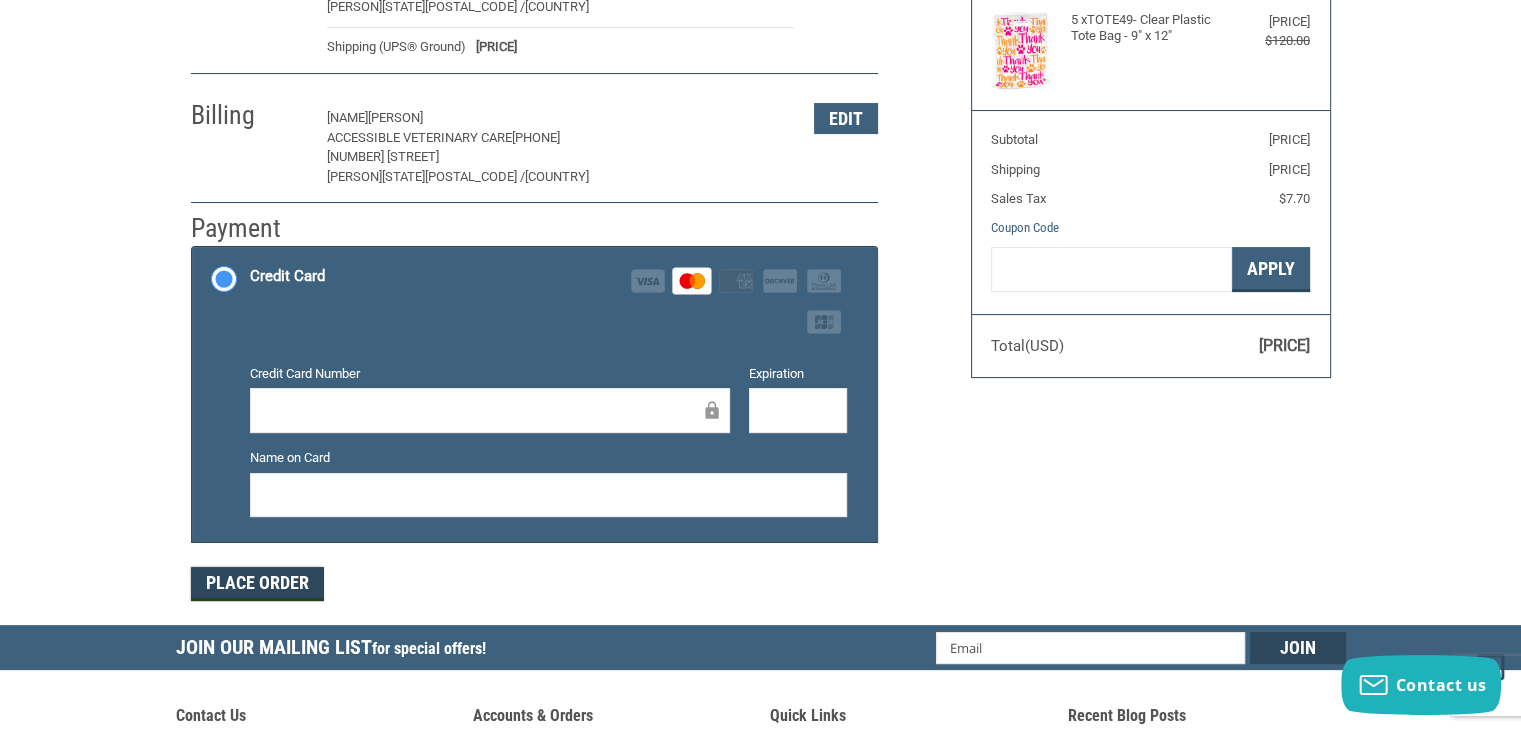 click on "Place Order" at bounding box center (257, 584) 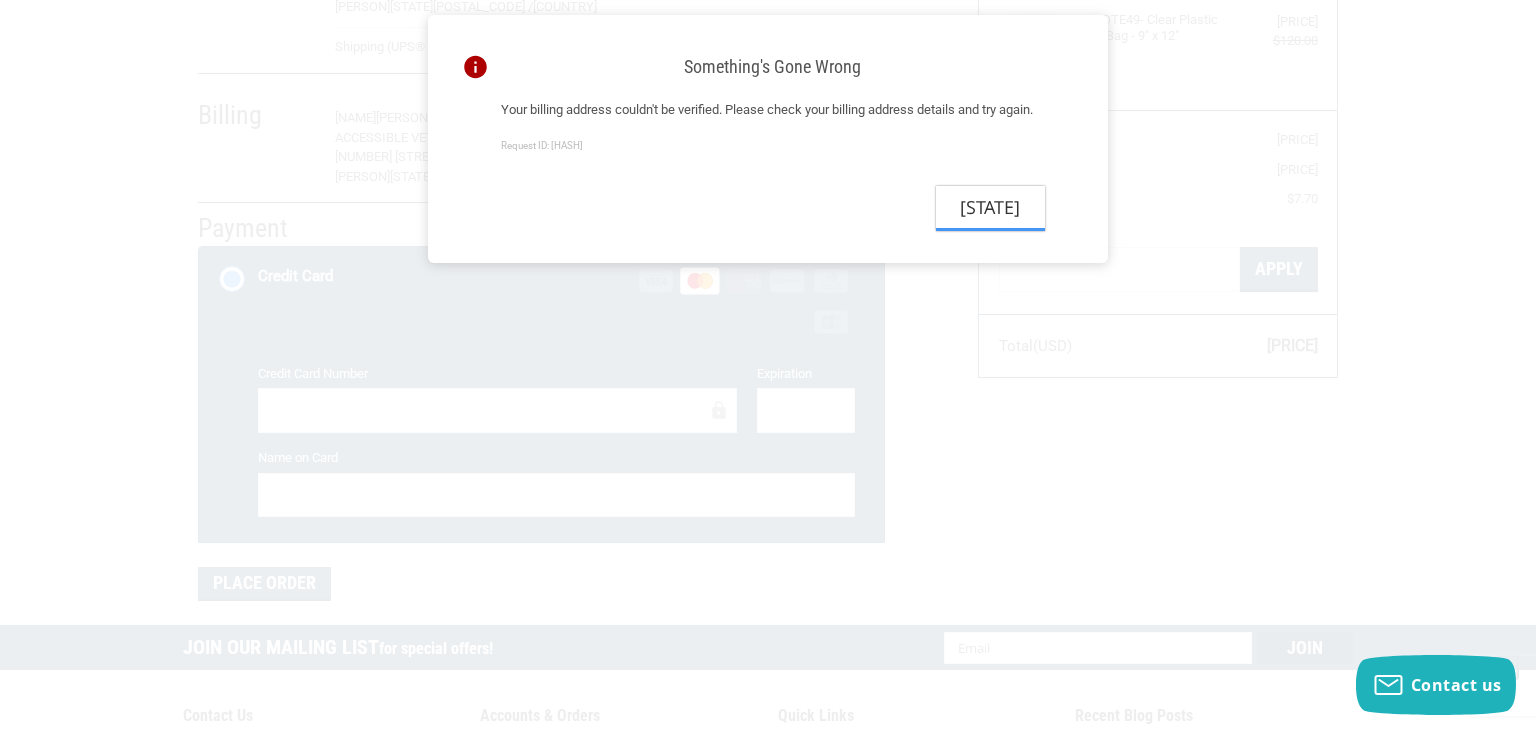 click on "[STATE]" at bounding box center [990, 208] 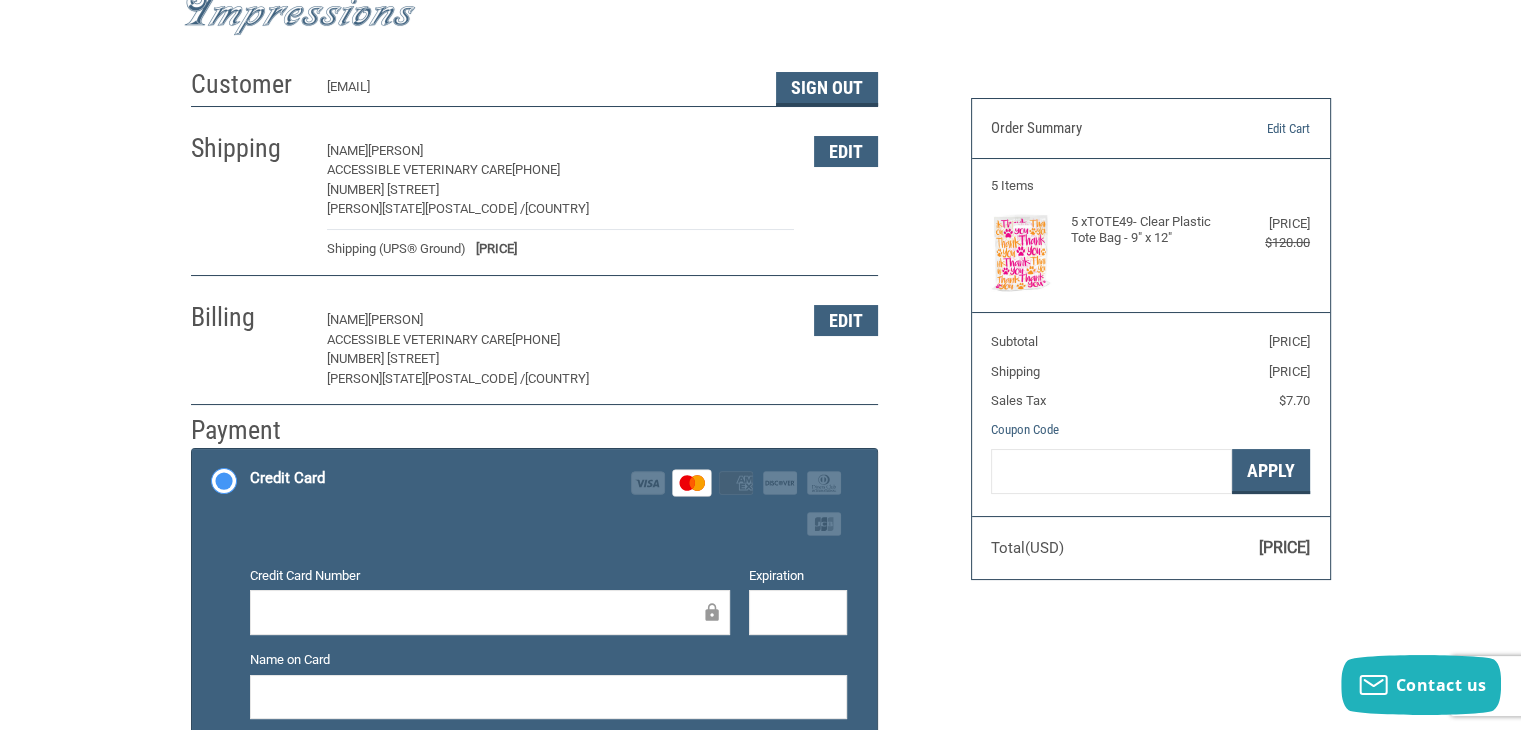scroll, scrollTop: 75, scrollLeft: 0, axis: vertical 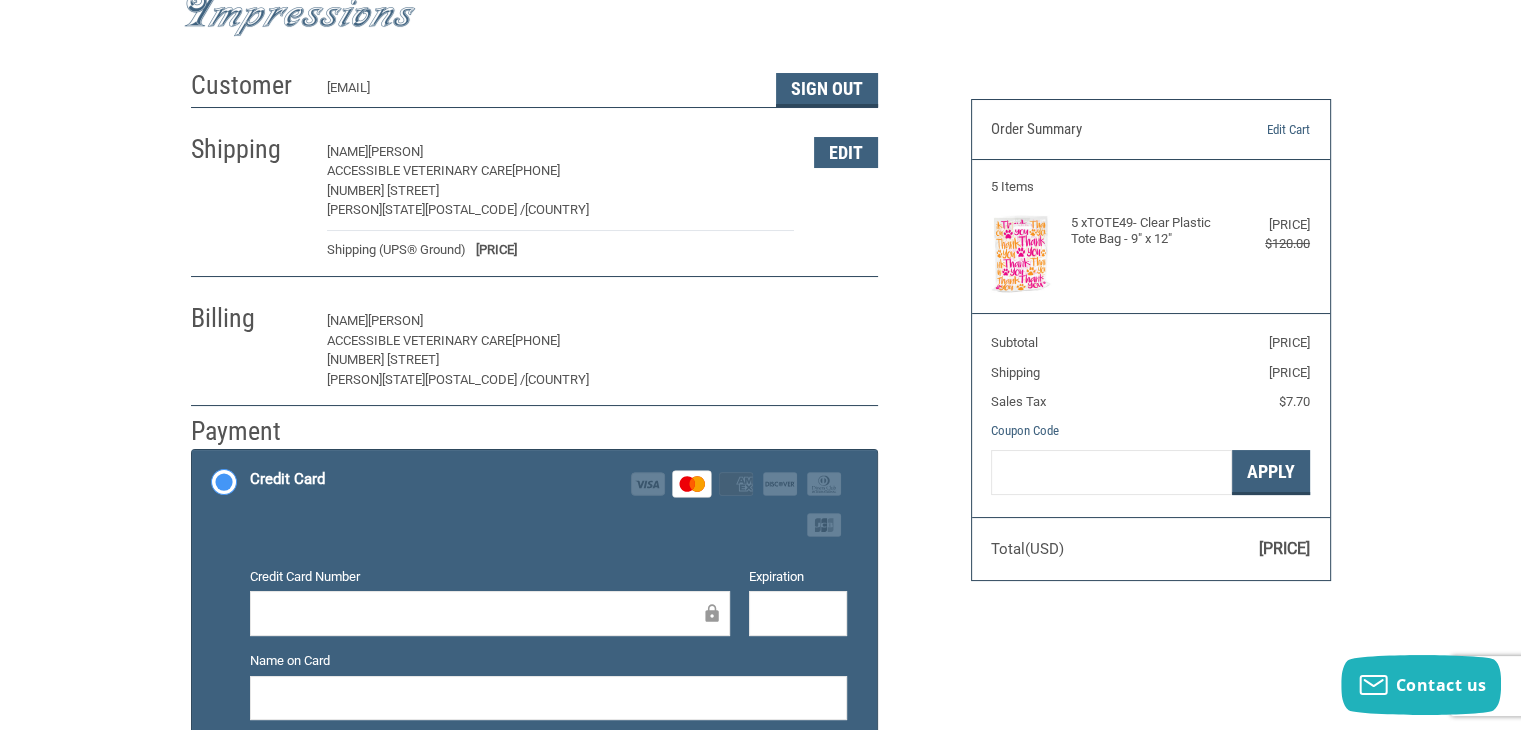 click on "Edit" at bounding box center [846, 321] 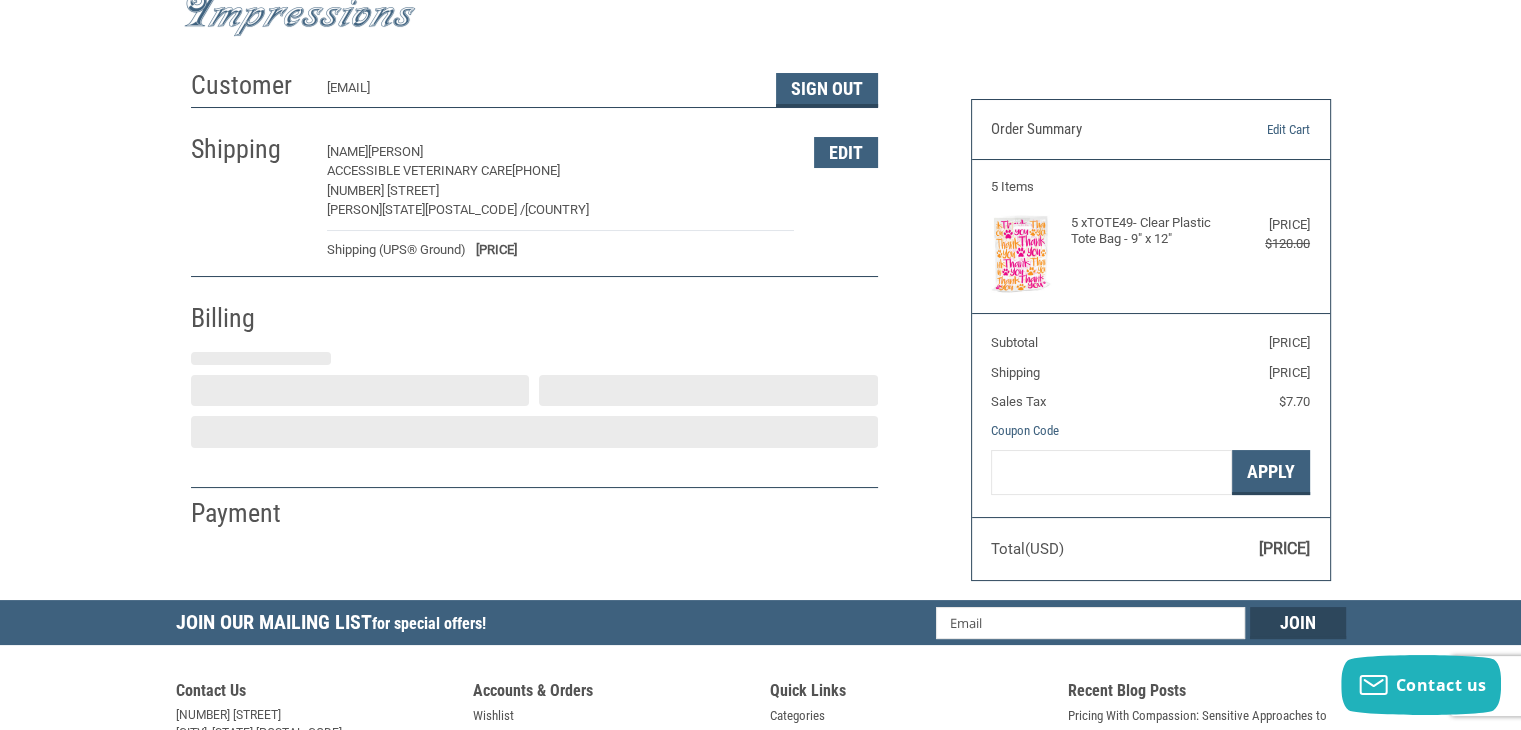 select on "[STATE]" 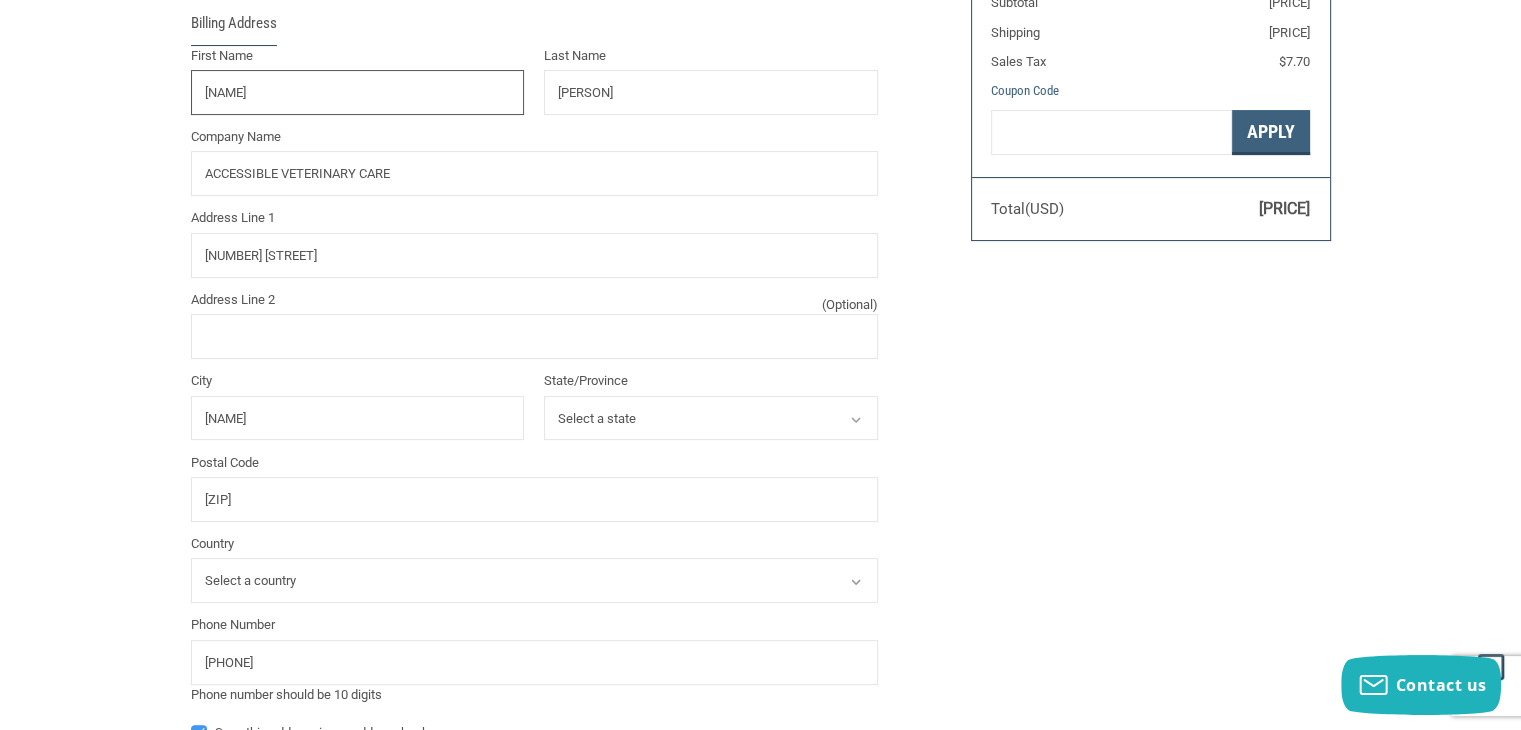 scroll, scrollTop: 418, scrollLeft: 0, axis: vertical 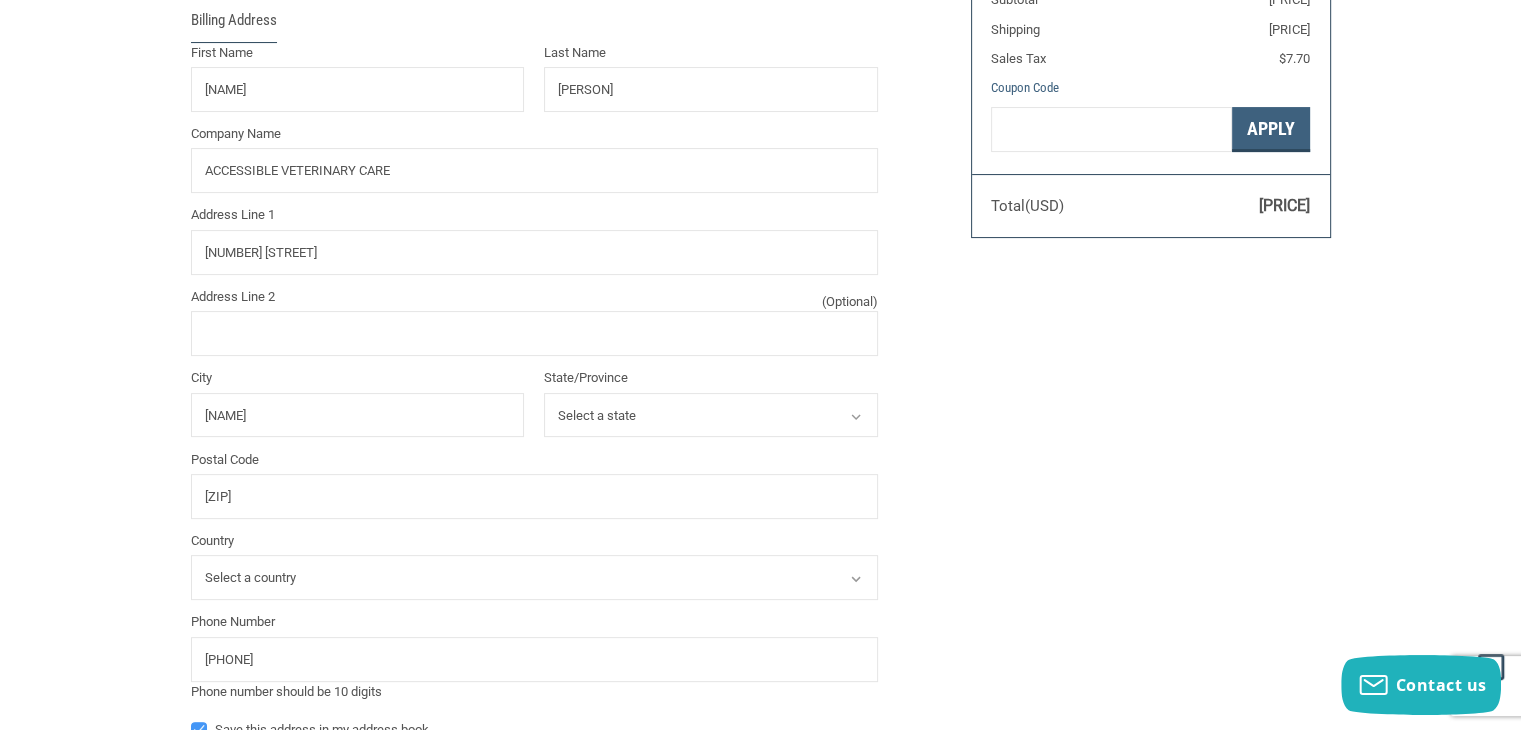 click on "City [PERSON]" at bounding box center [358, 404] 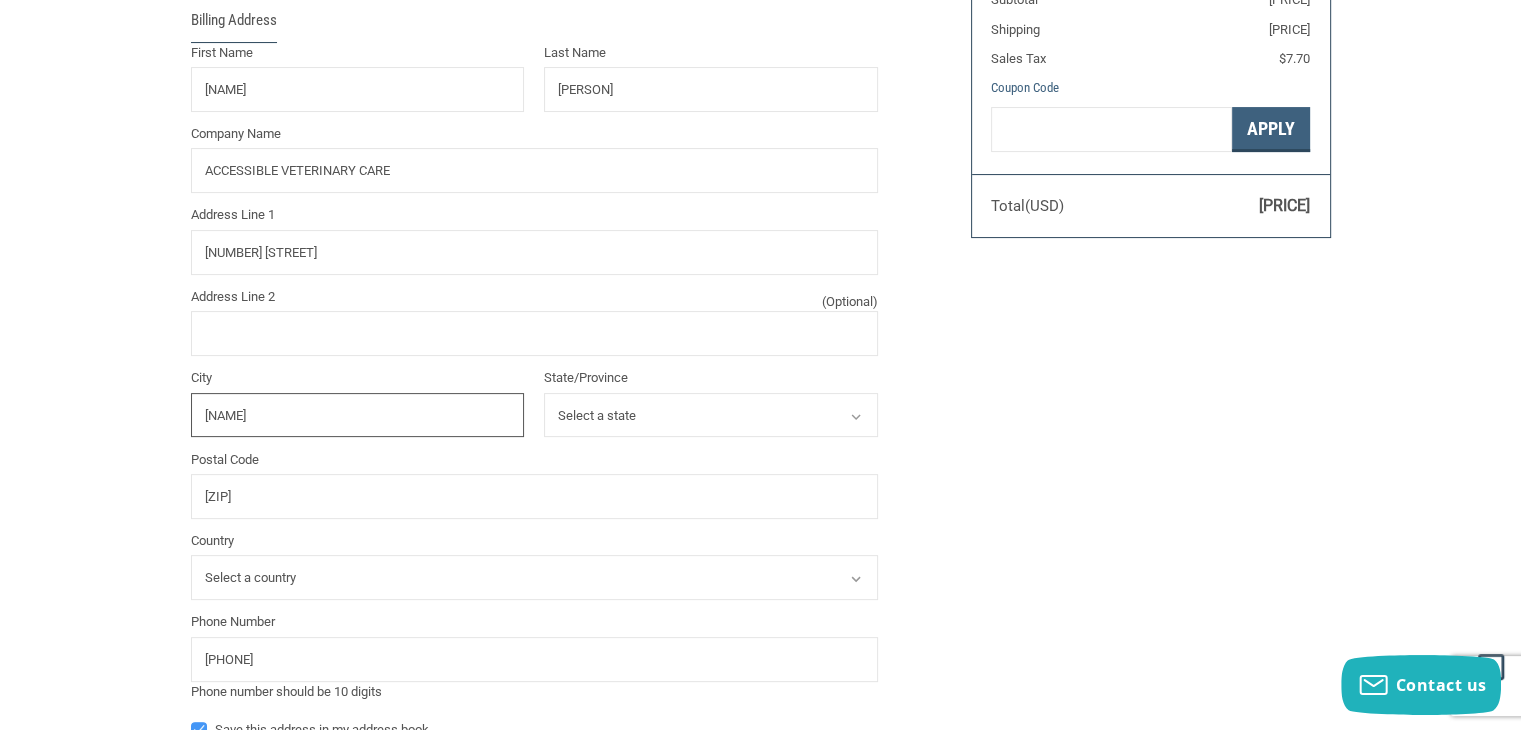 click on "[NAME]" at bounding box center [358, 415] 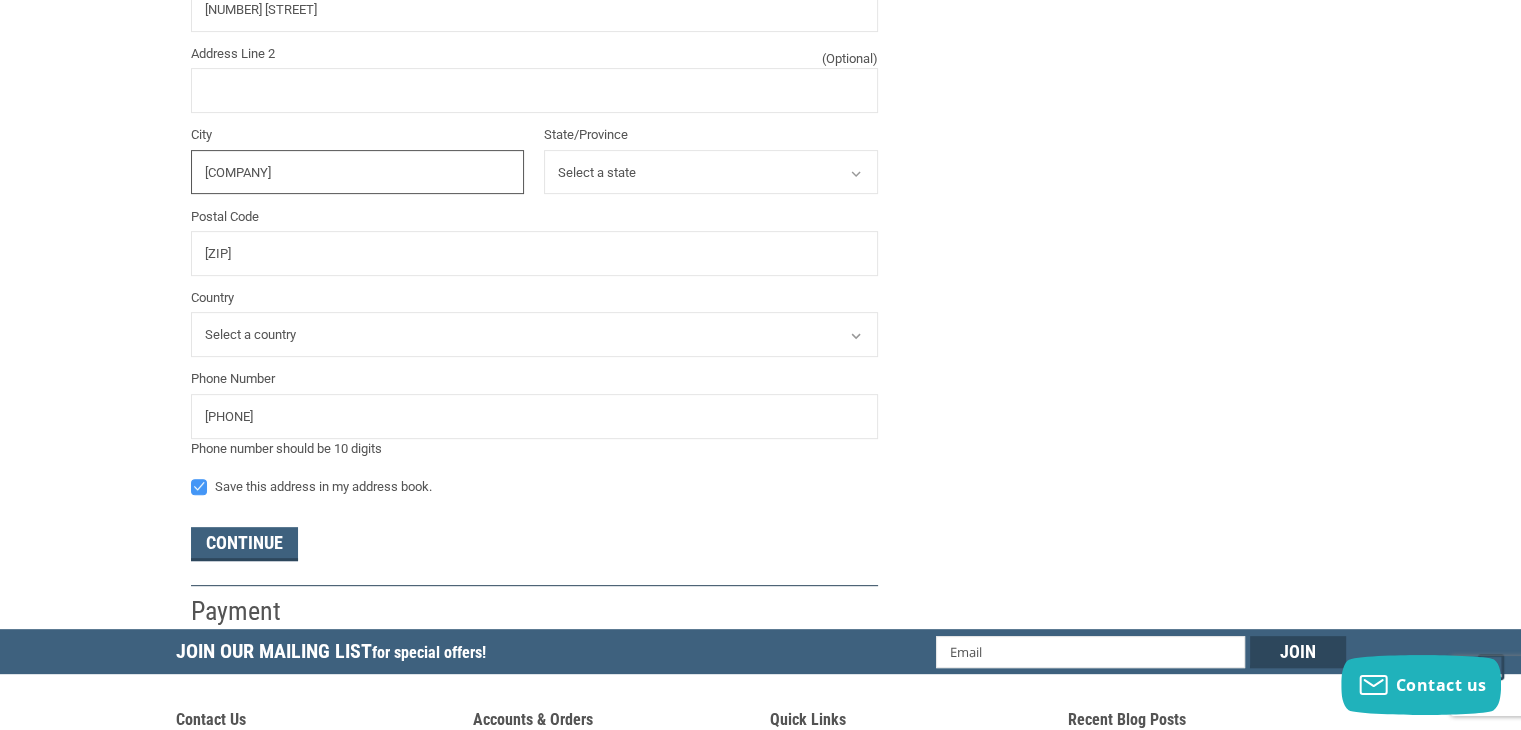 scroll, scrollTop: 702, scrollLeft: 0, axis: vertical 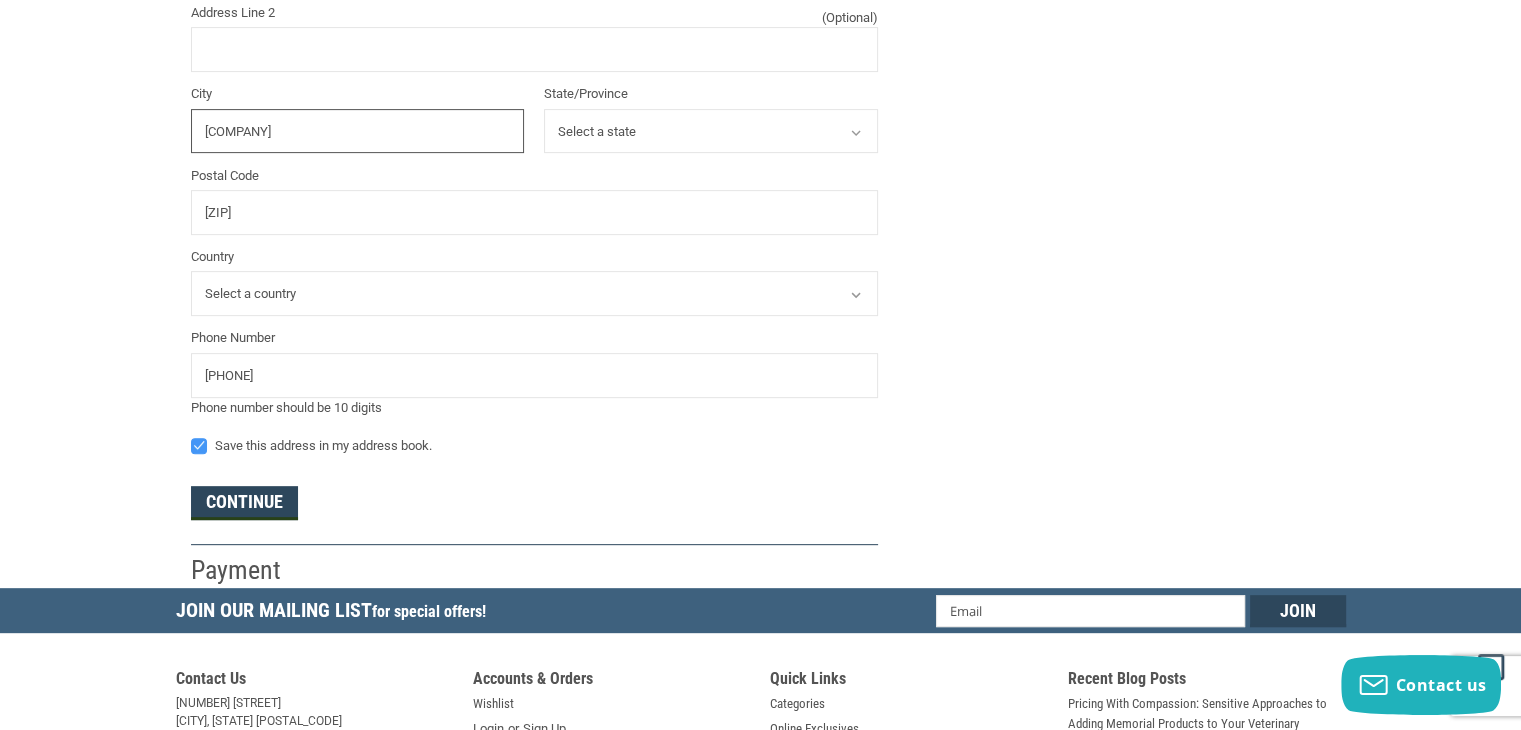 type on "[COMPANY]" 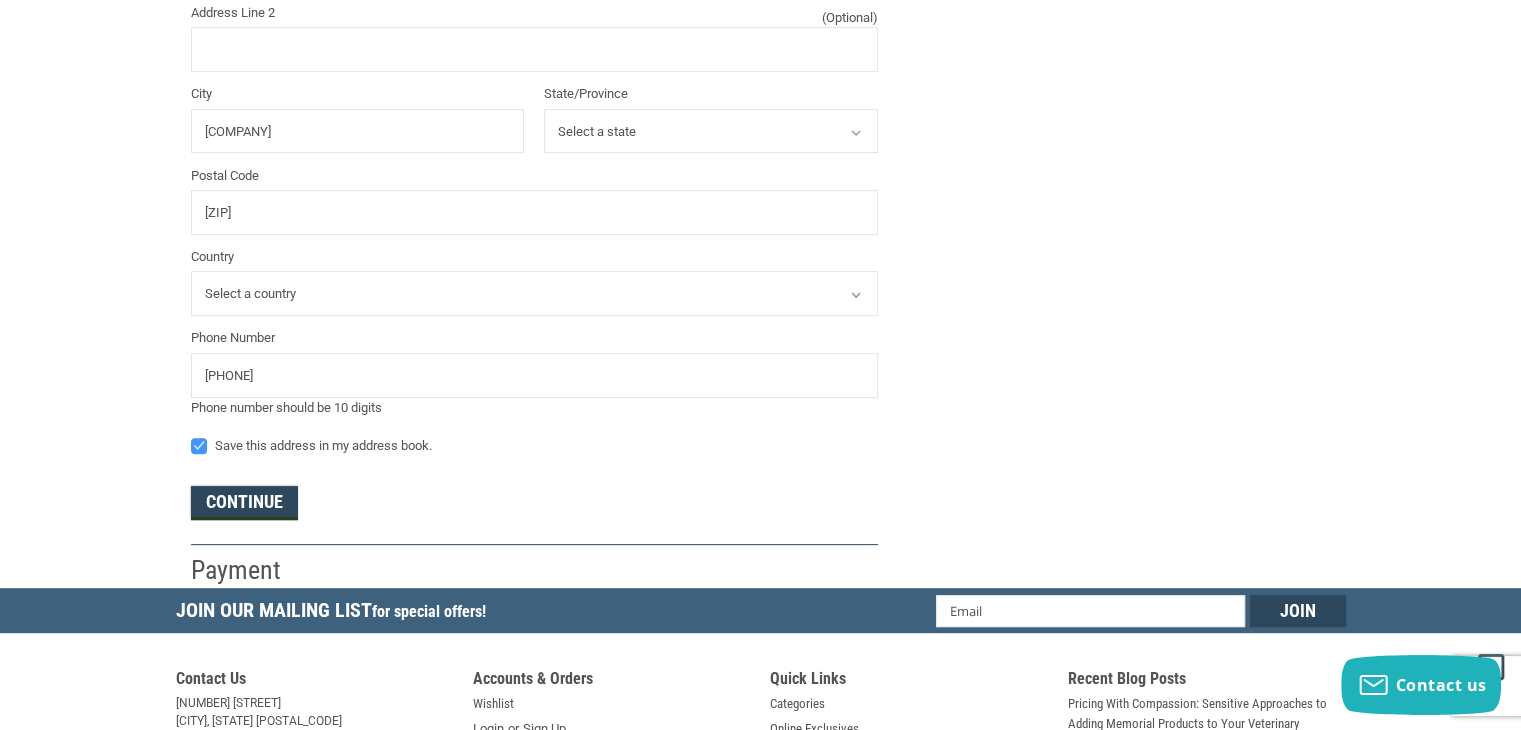 click on "Continue" at bounding box center (244, 503) 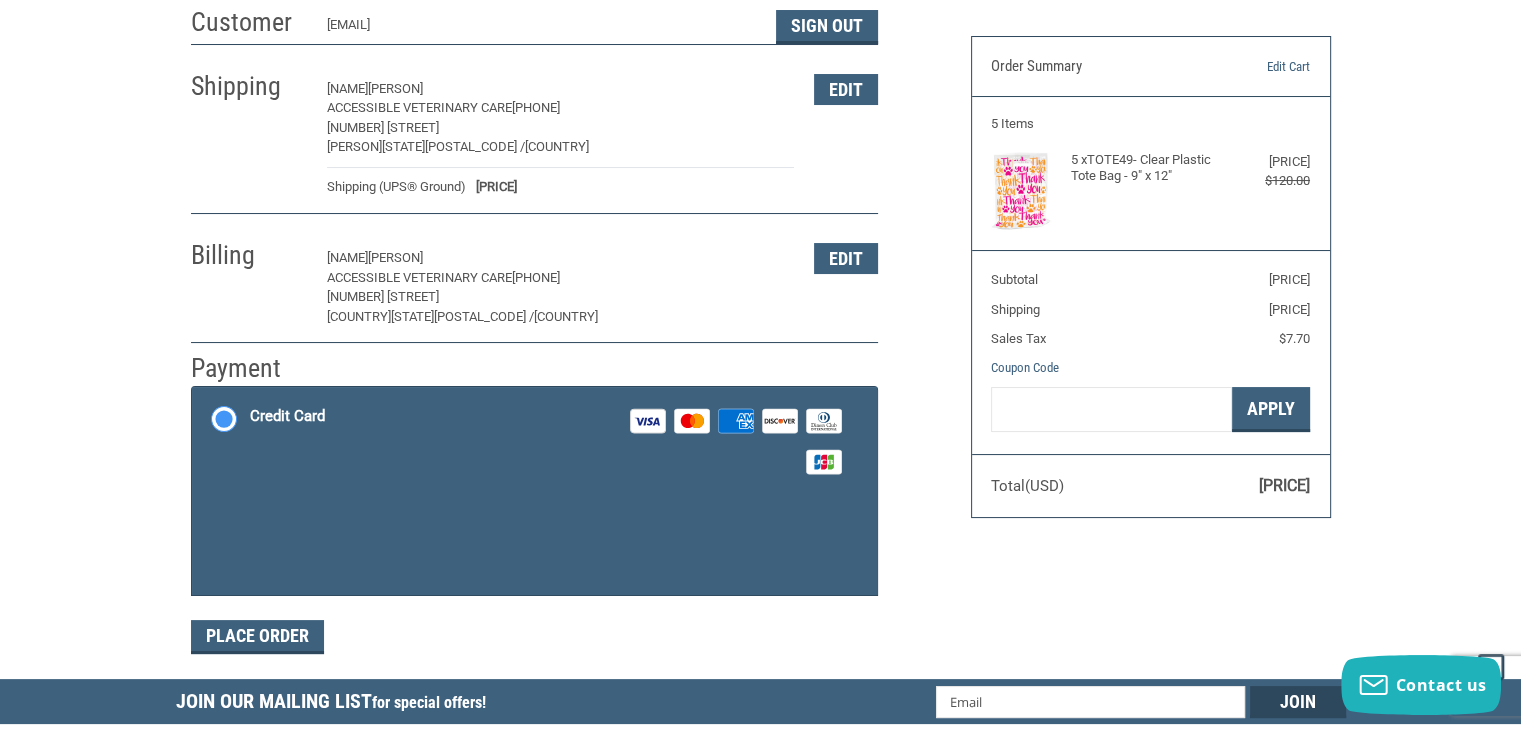 scroll, scrollTop: 137, scrollLeft: 0, axis: vertical 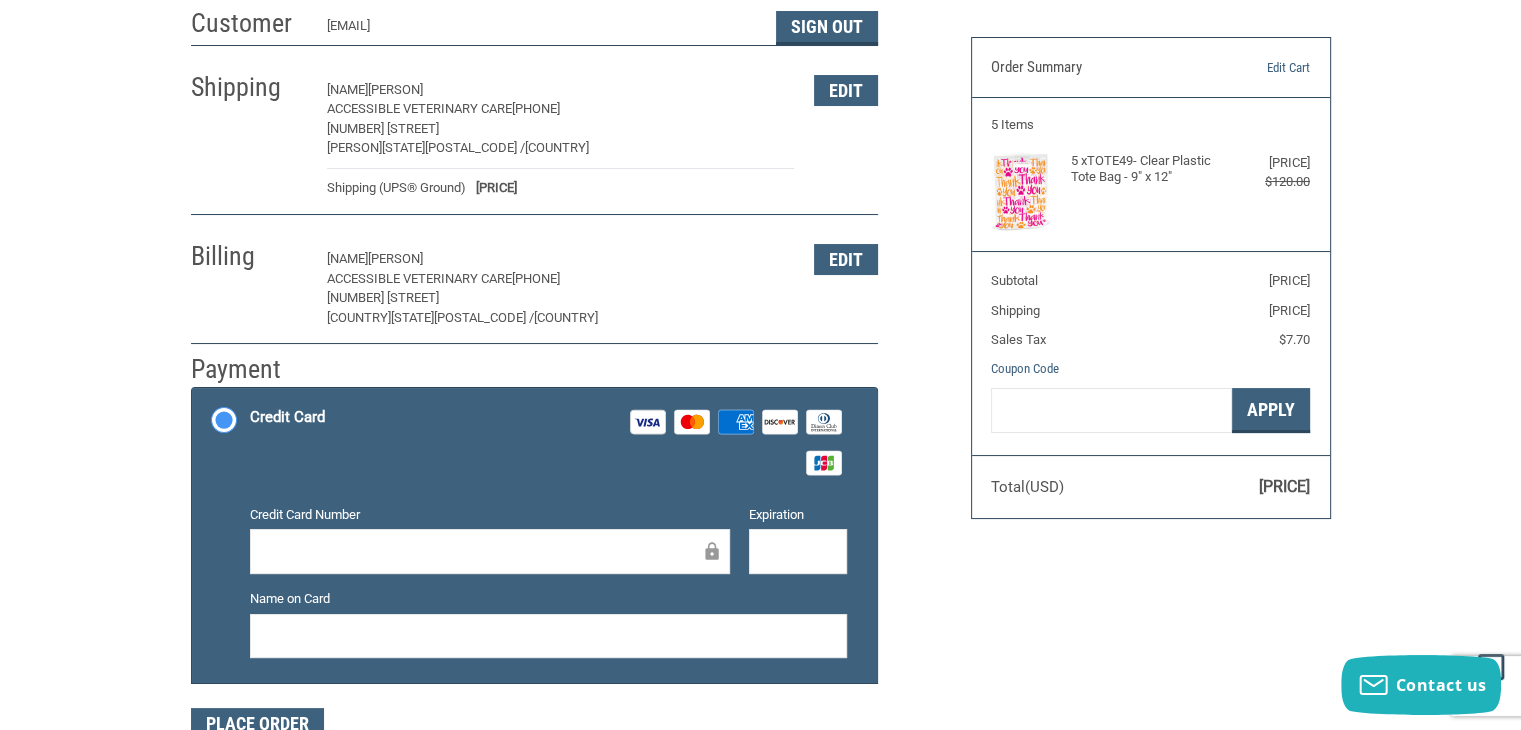click on "Shipping [FIRST] [PERSON] [COMPANY] [NUMBER] [NUMBER] [STREET] [PERSON], [STATE], [POSTAL_CODE] / [COUNTRY] Shipping (UPS® Ground) $15.17 Edit" at bounding box center [534, 134] 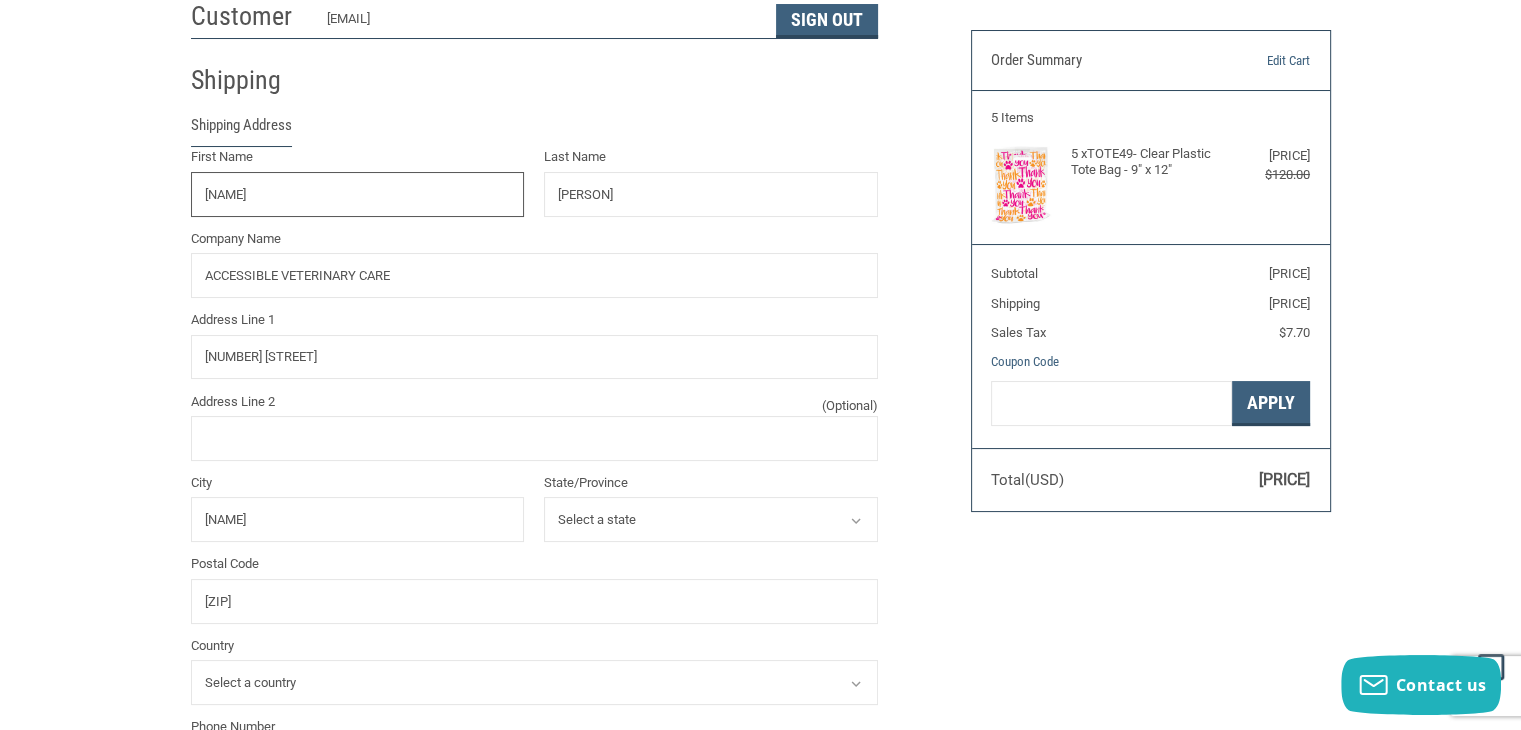 scroll, scrollTop: 182, scrollLeft: 0, axis: vertical 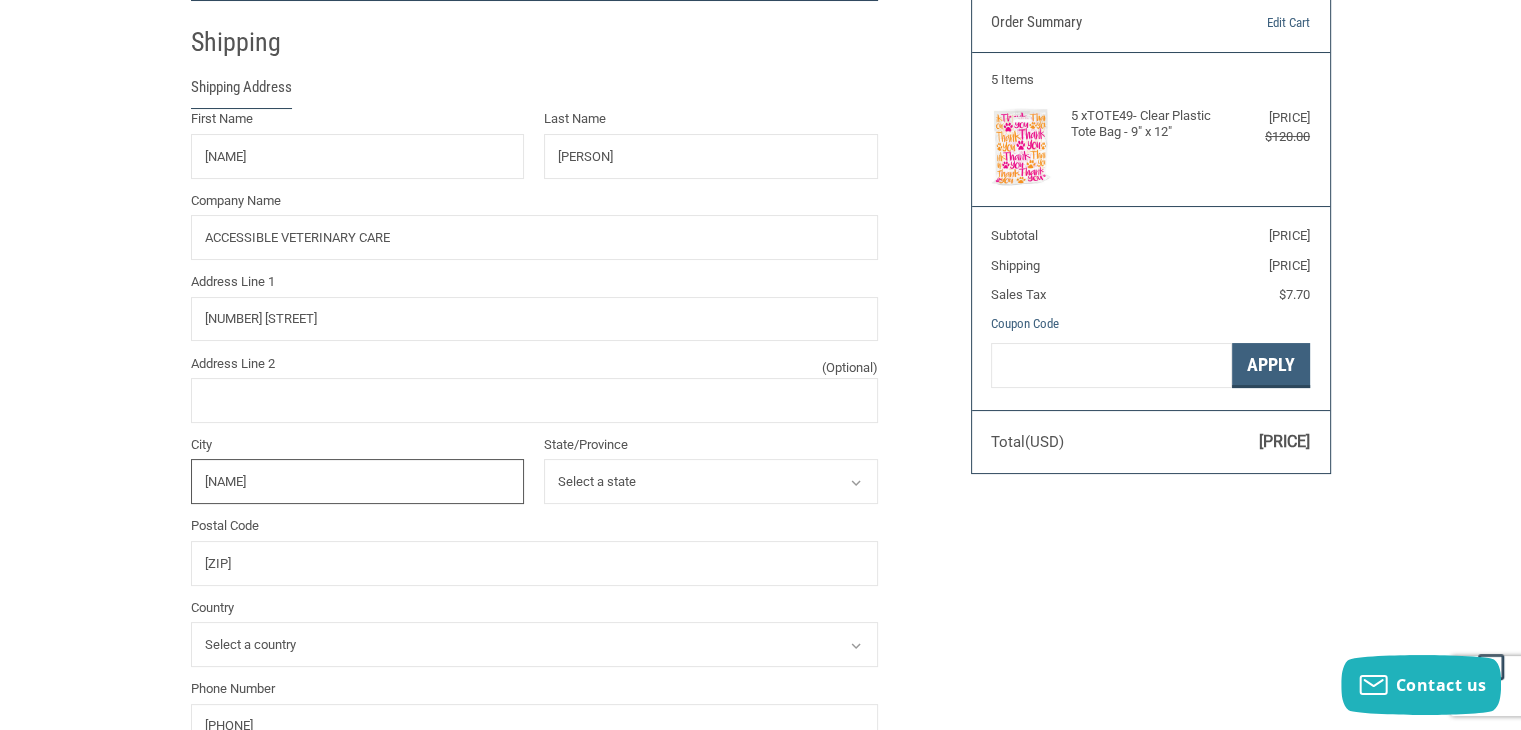 click on "[NAME]" at bounding box center (358, 481) 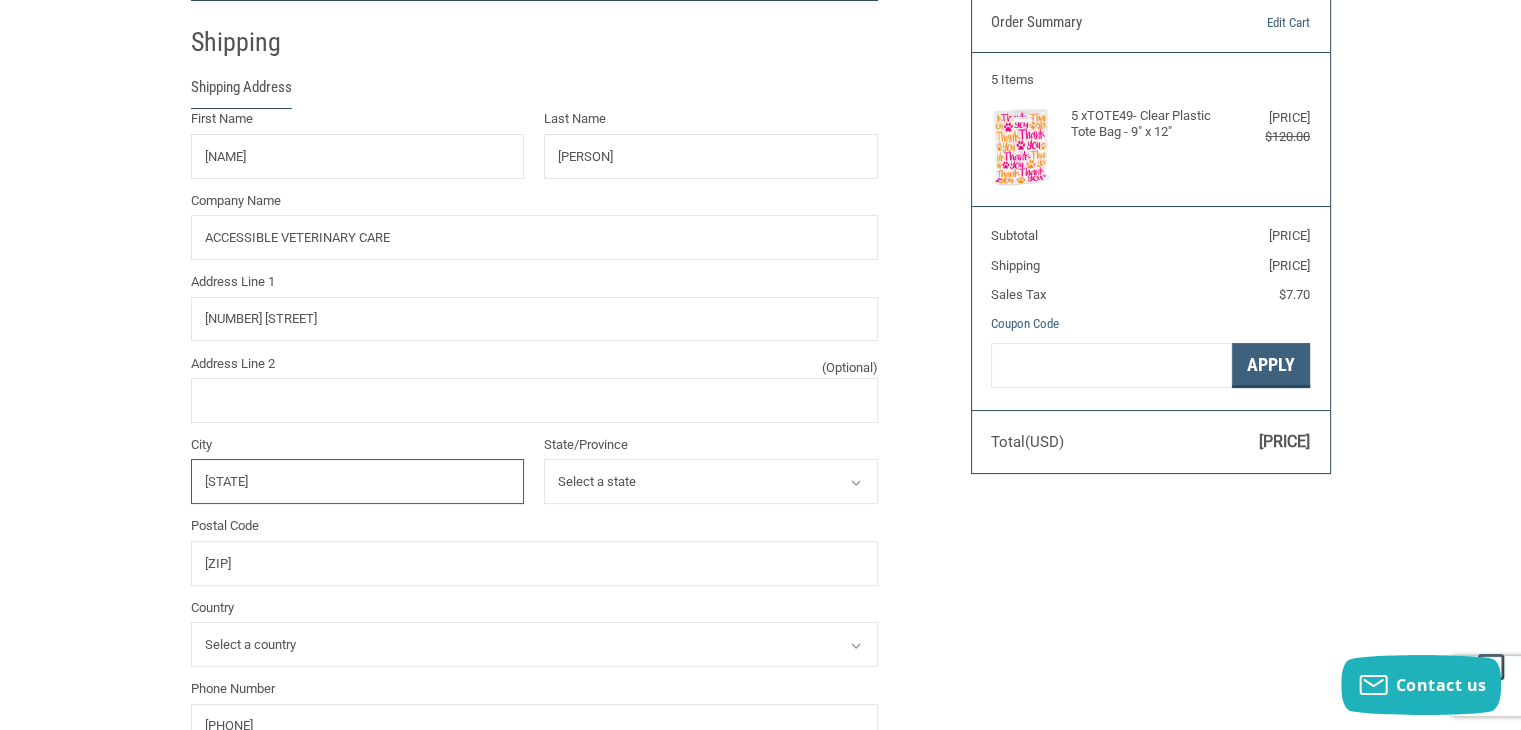 type on "[FIRST]" 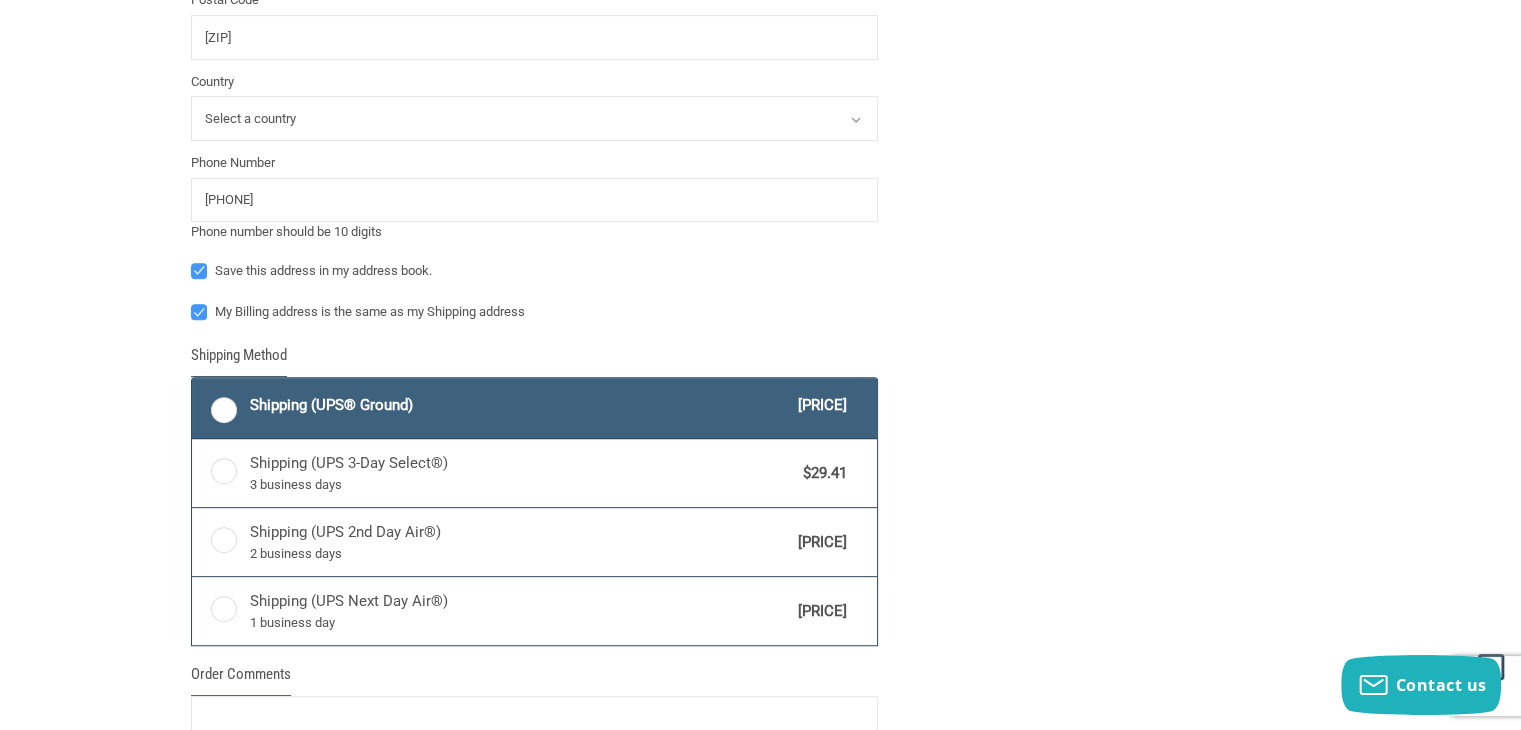 scroll, scrollTop: 710, scrollLeft: 0, axis: vertical 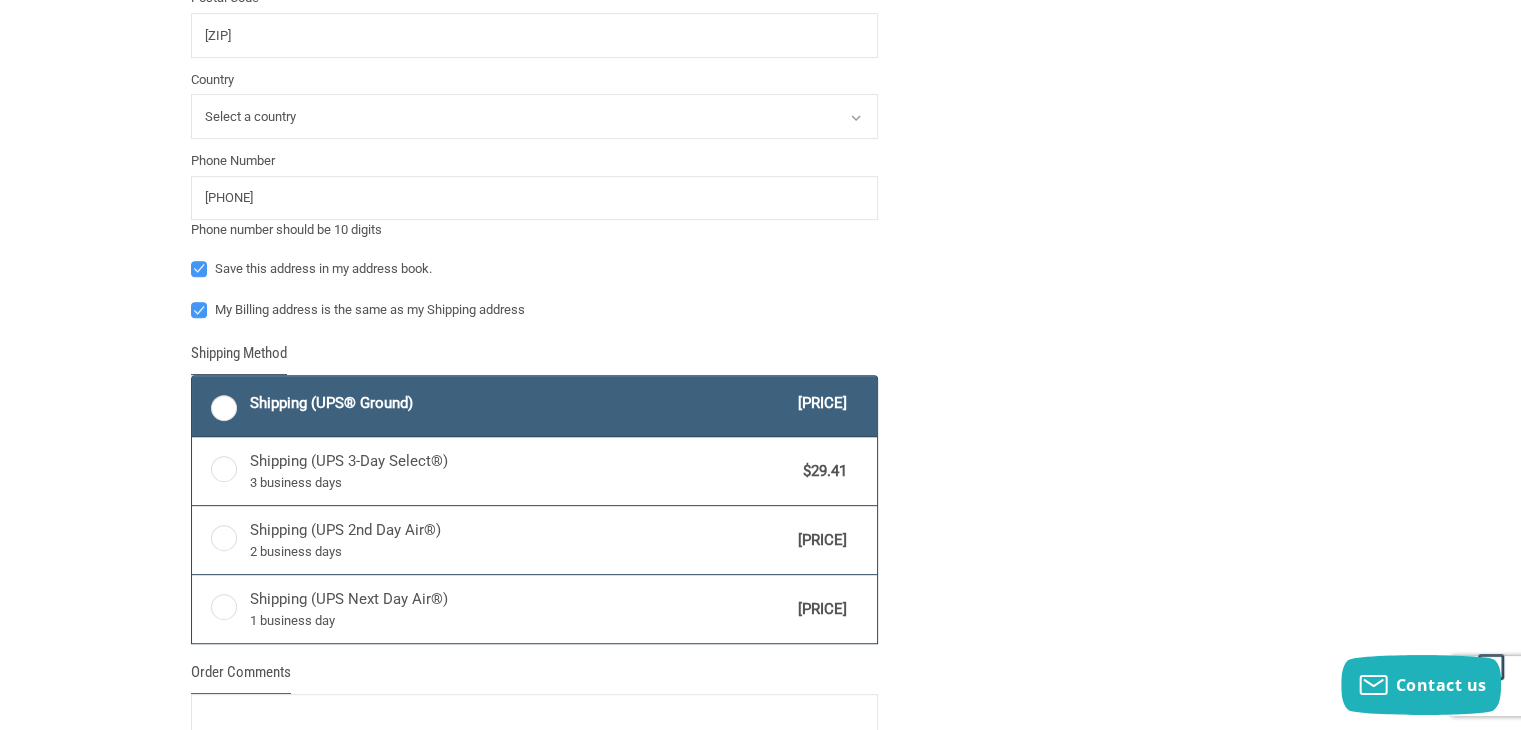 type on "[COMPANY]" 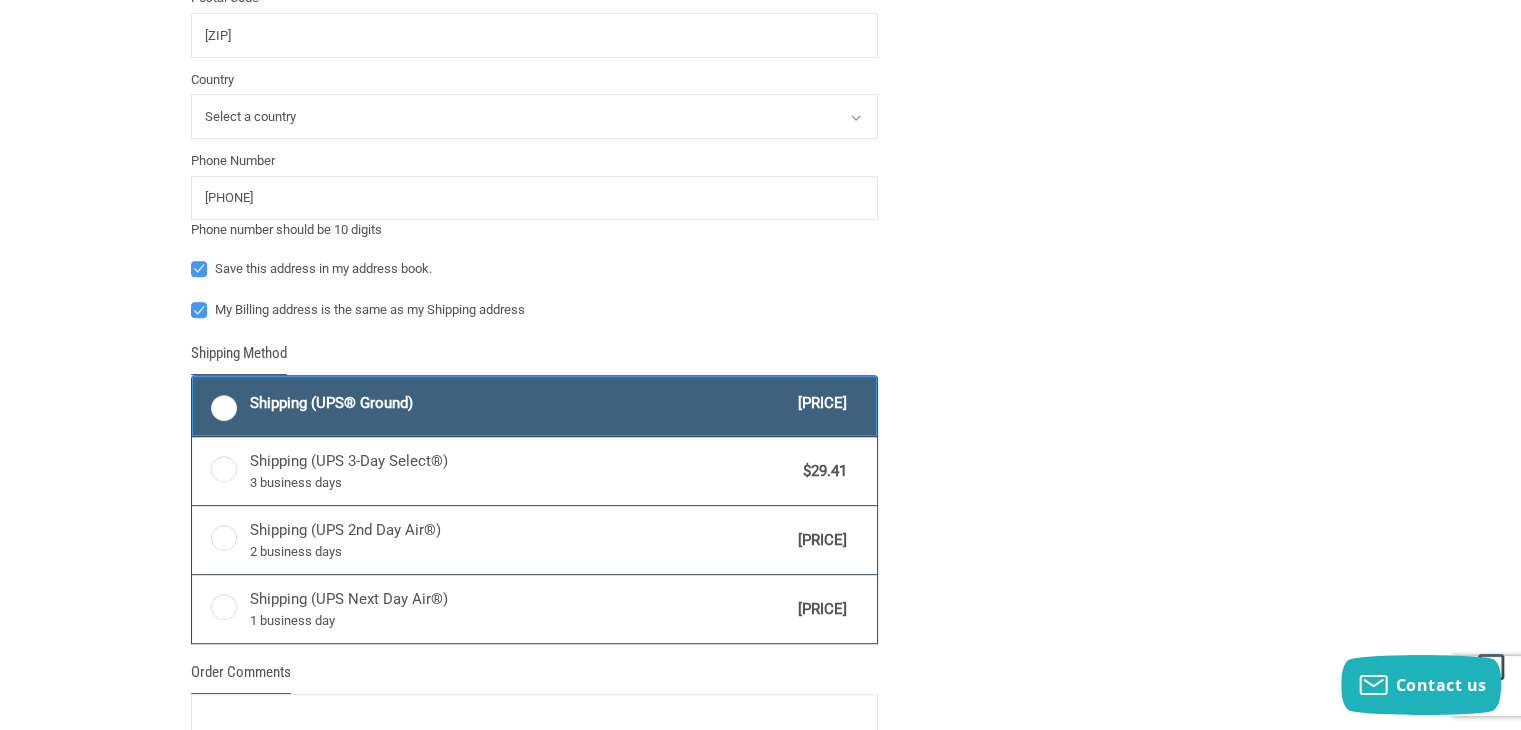 click on "Shipping (UPS® Ground) [PRICE]" at bounding box center [192, 378] 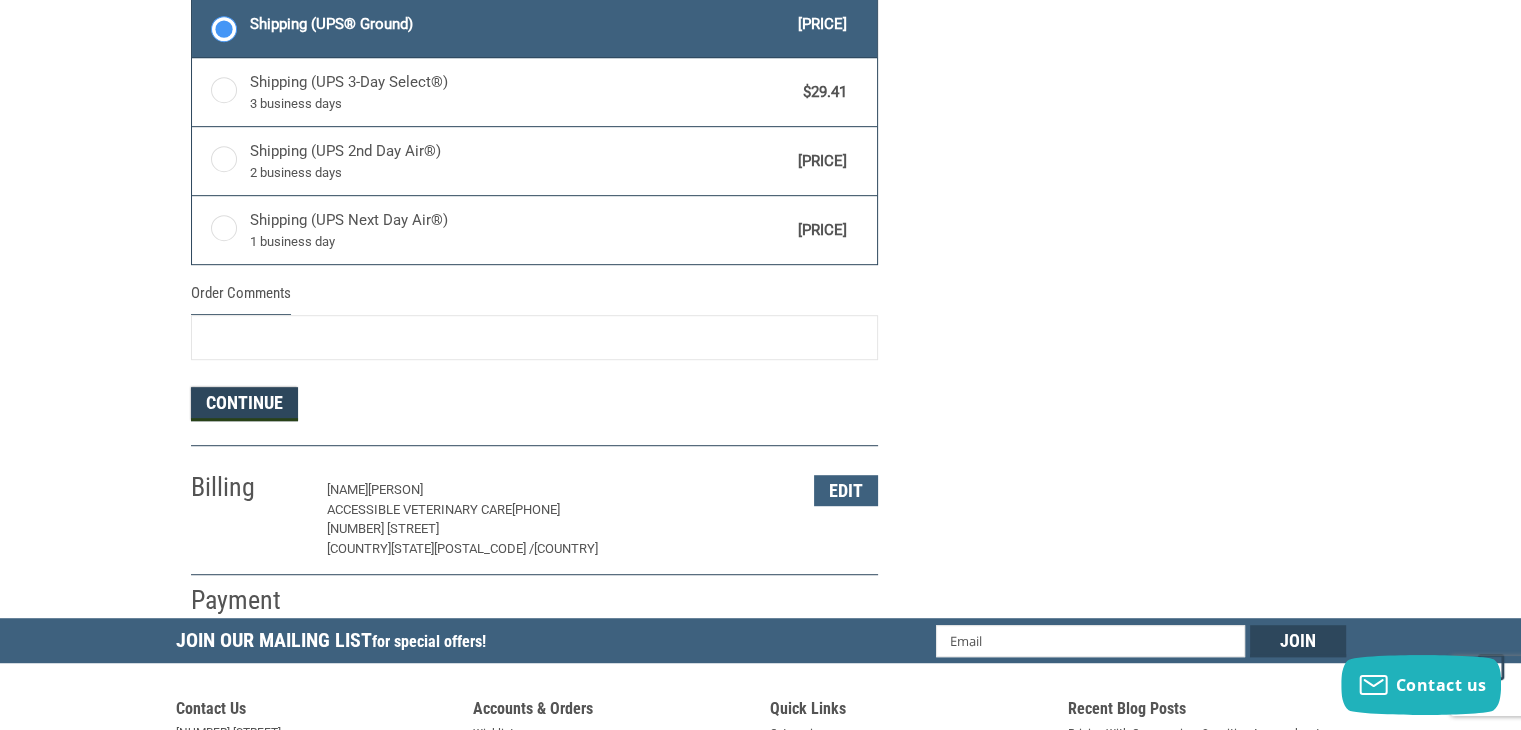 click on "Continue" at bounding box center [244, 404] 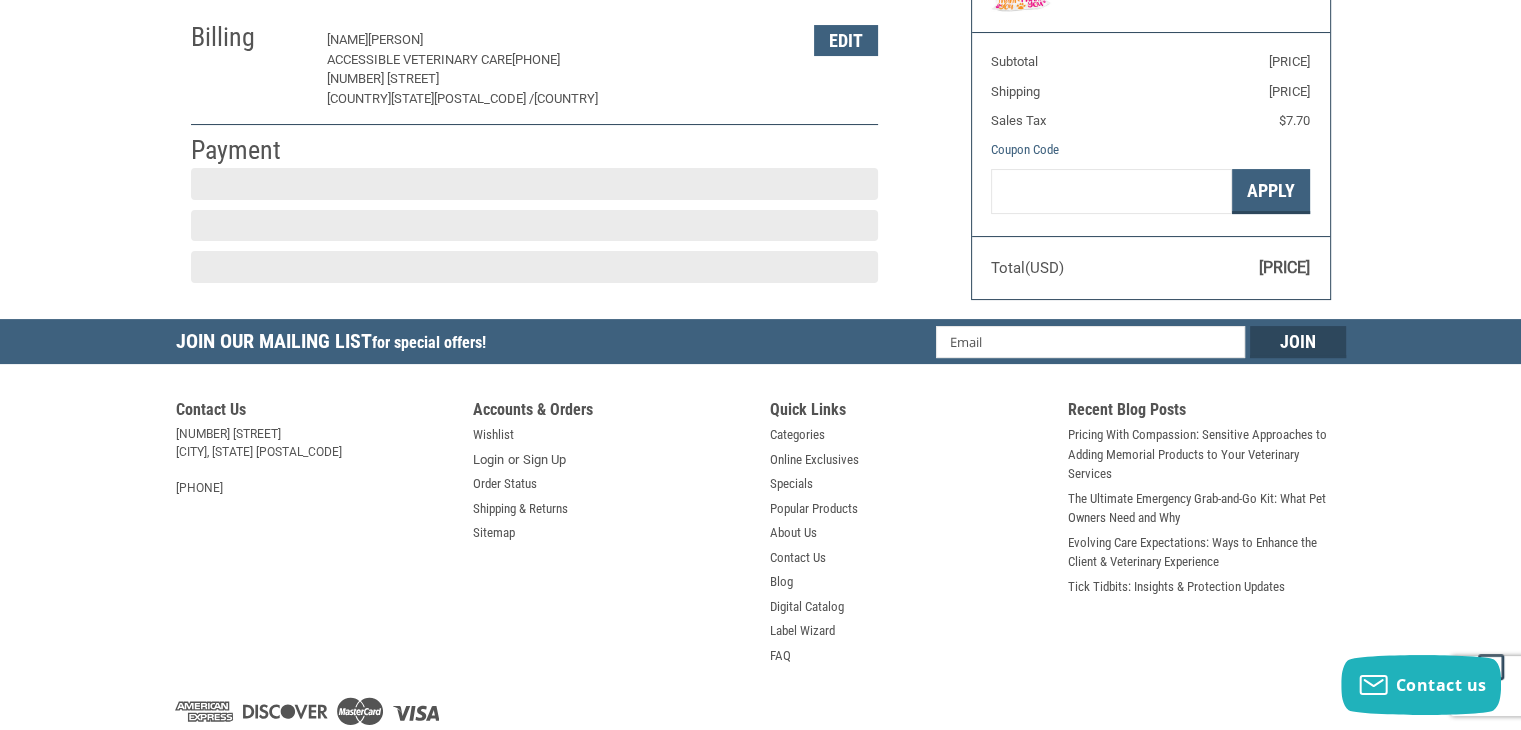 scroll, scrollTop: 334, scrollLeft: 0, axis: vertical 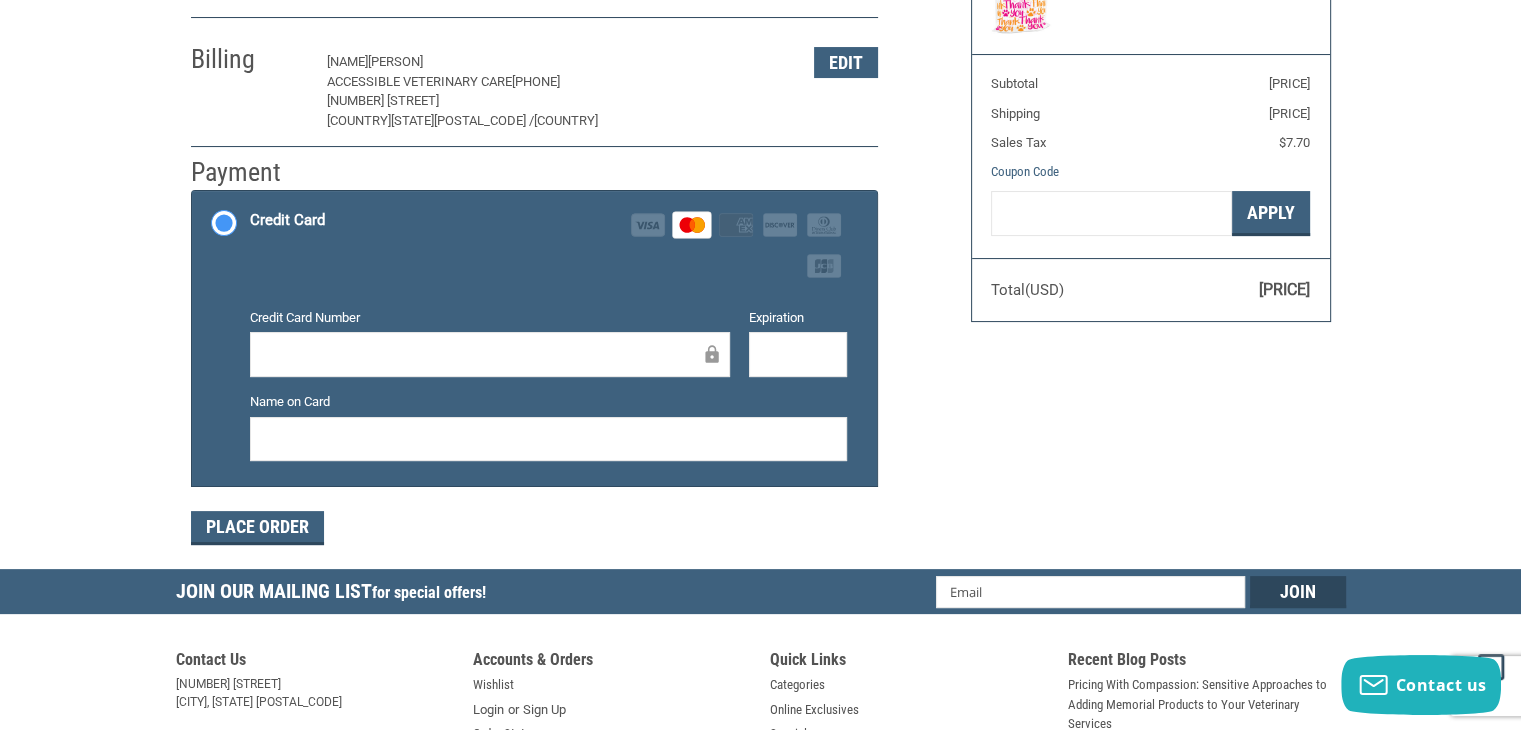 click on "Credit Card Number Expiration Name on Card" at bounding box center (548, 392) 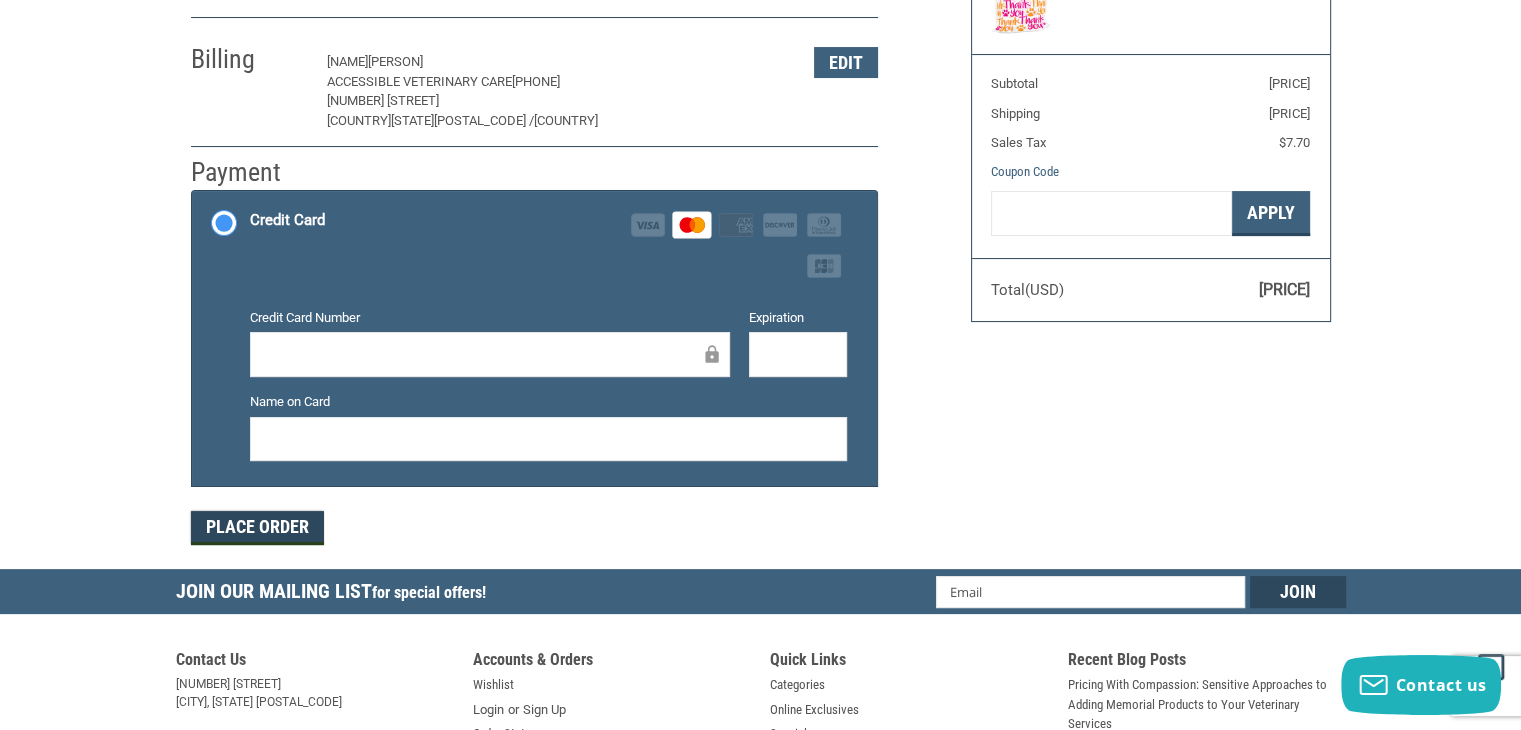 click on "Place Order" at bounding box center (257, 528) 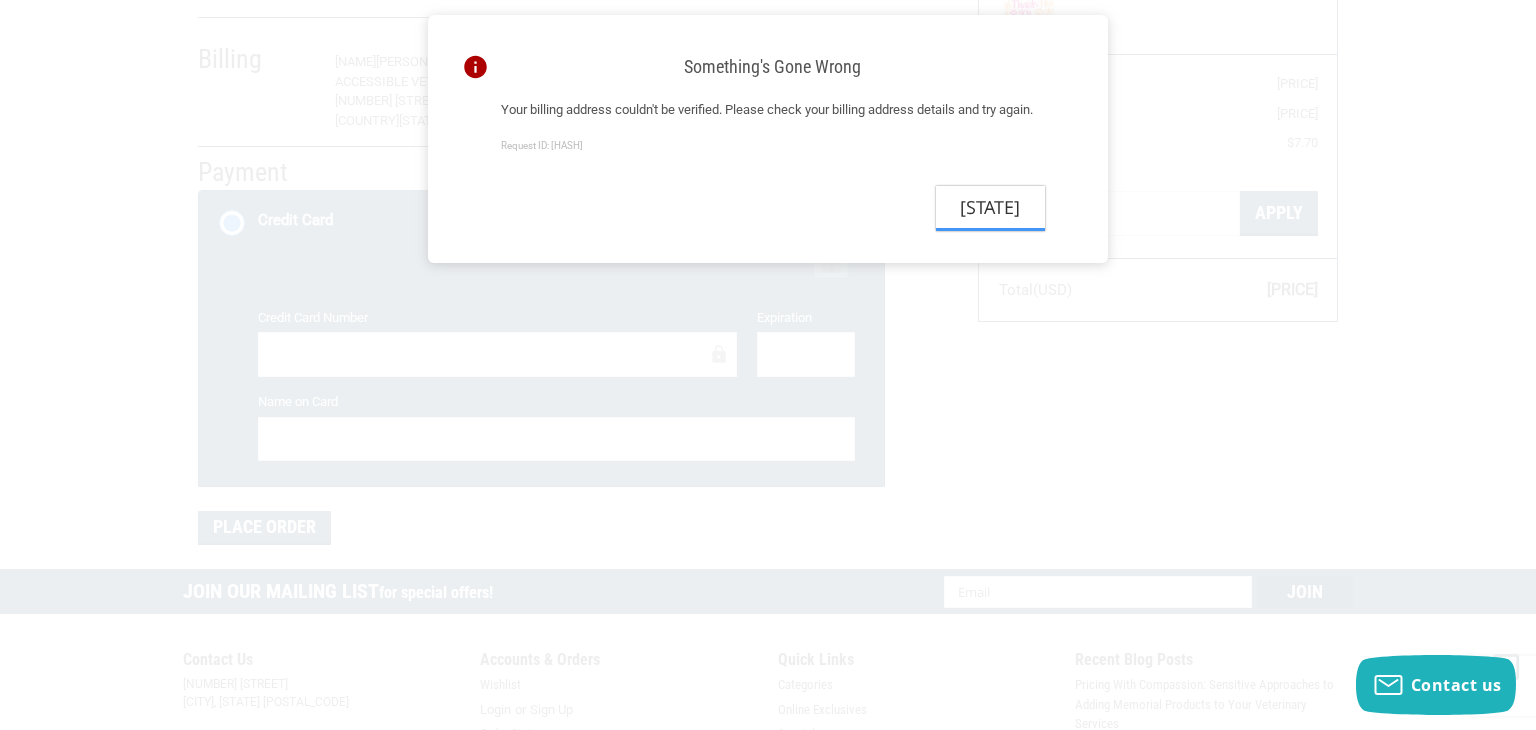 click on "[STATE]" at bounding box center [990, 208] 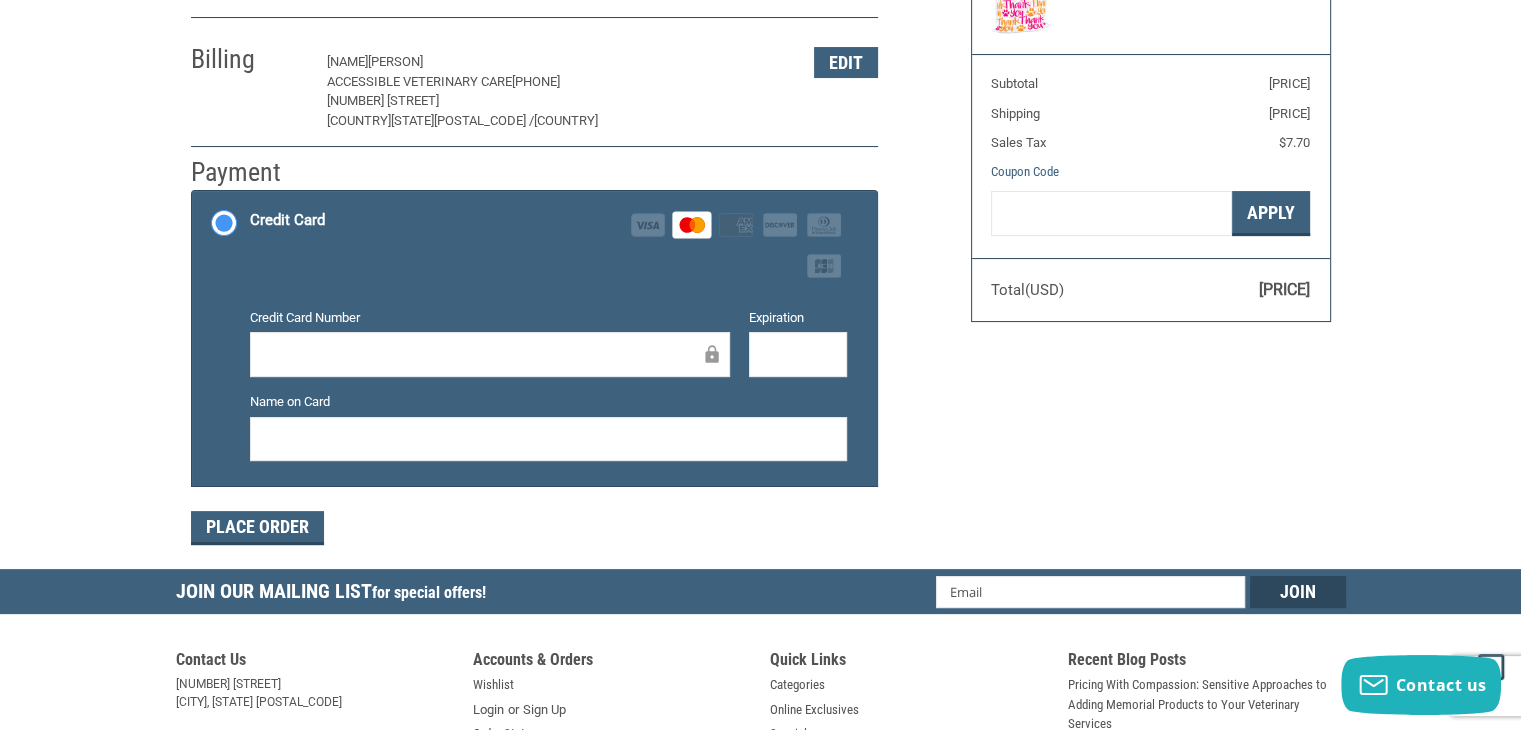 scroll, scrollTop: 0, scrollLeft: 0, axis: both 